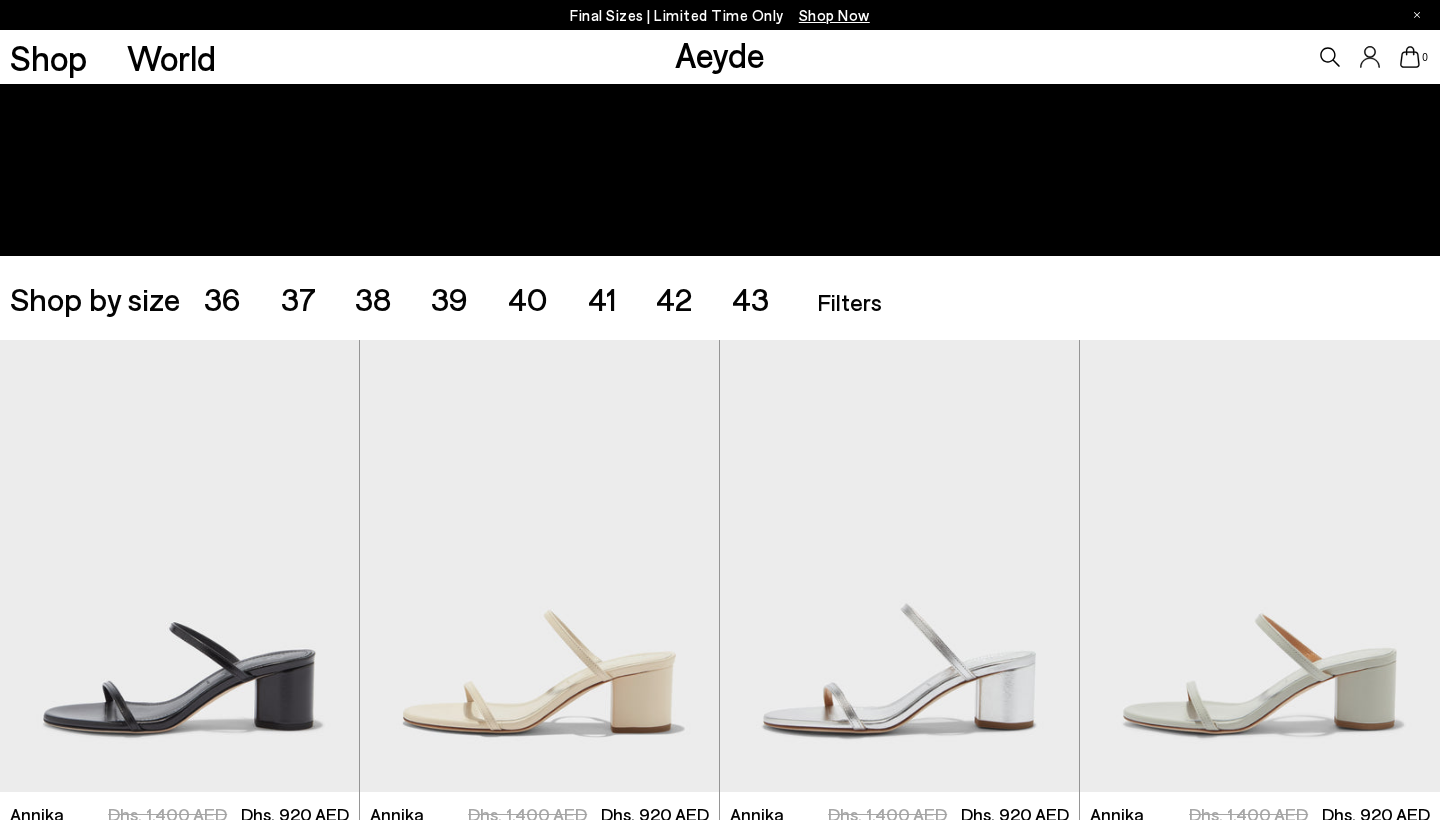 scroll, scrollTop: 248, scrollLeft: 0, axis: vertical 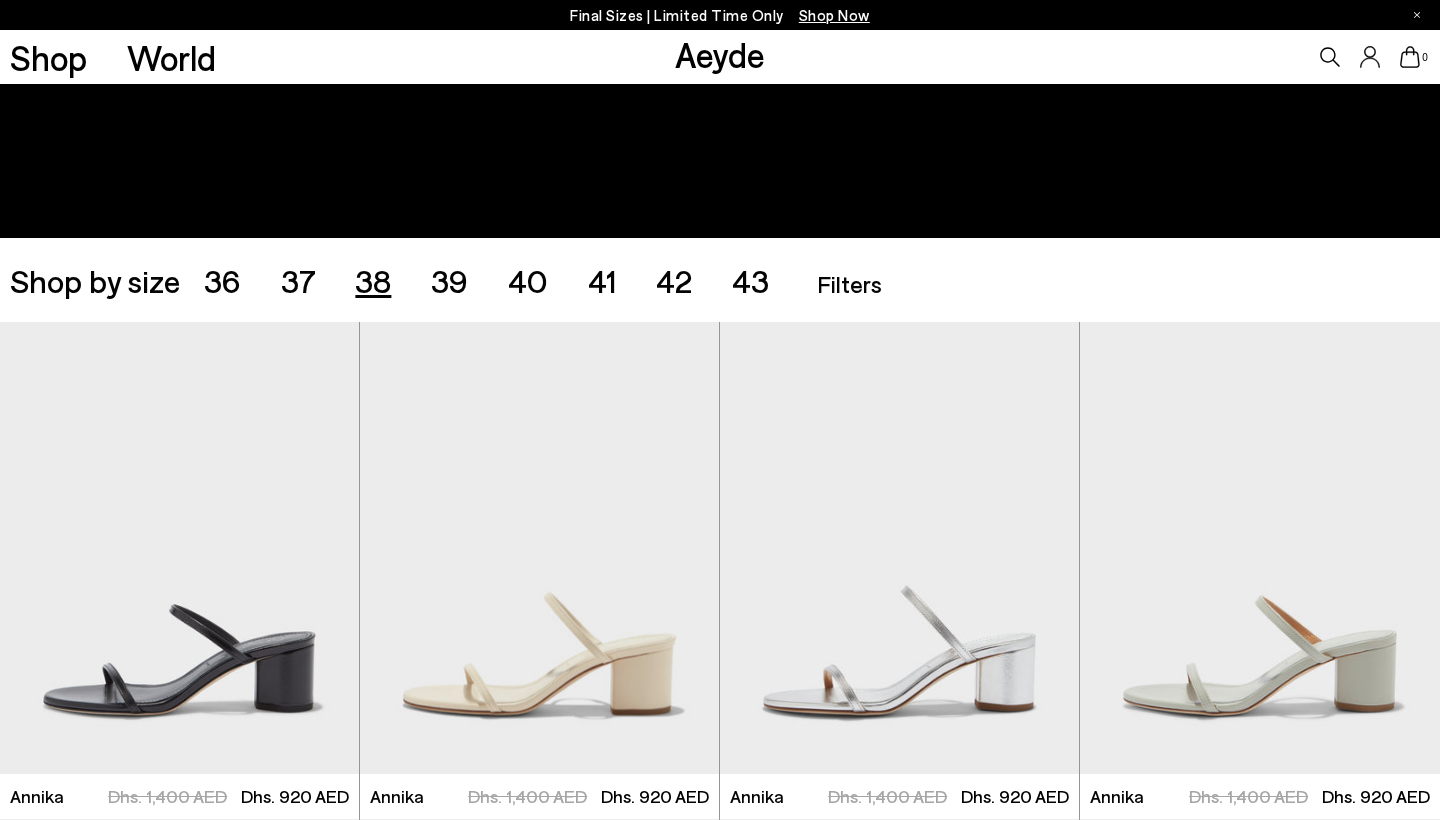 click on "38" at bounding box center (373, 280) 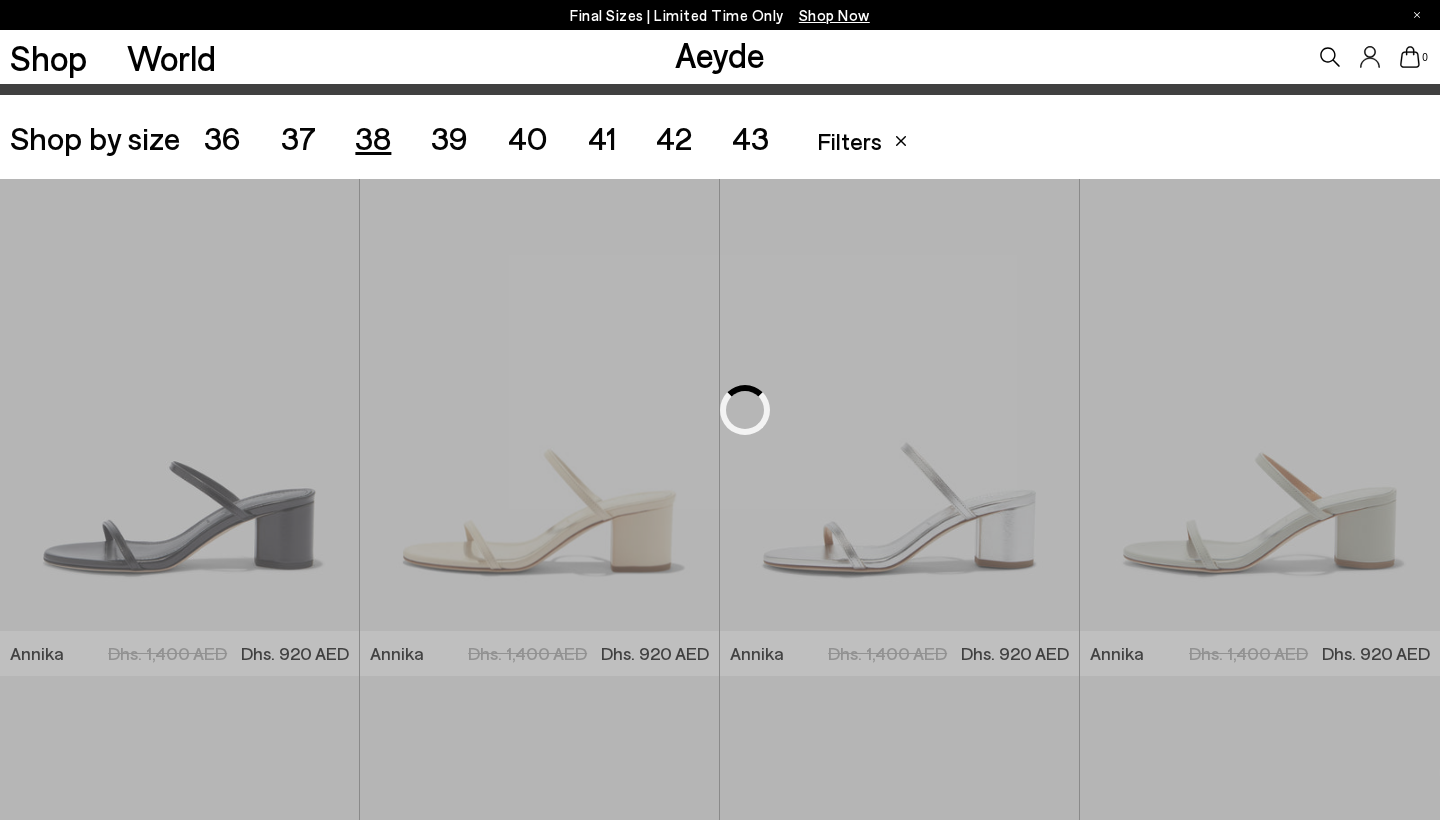 scroll, scrollTop: 401, scrollLeft: 0, axis: vertical 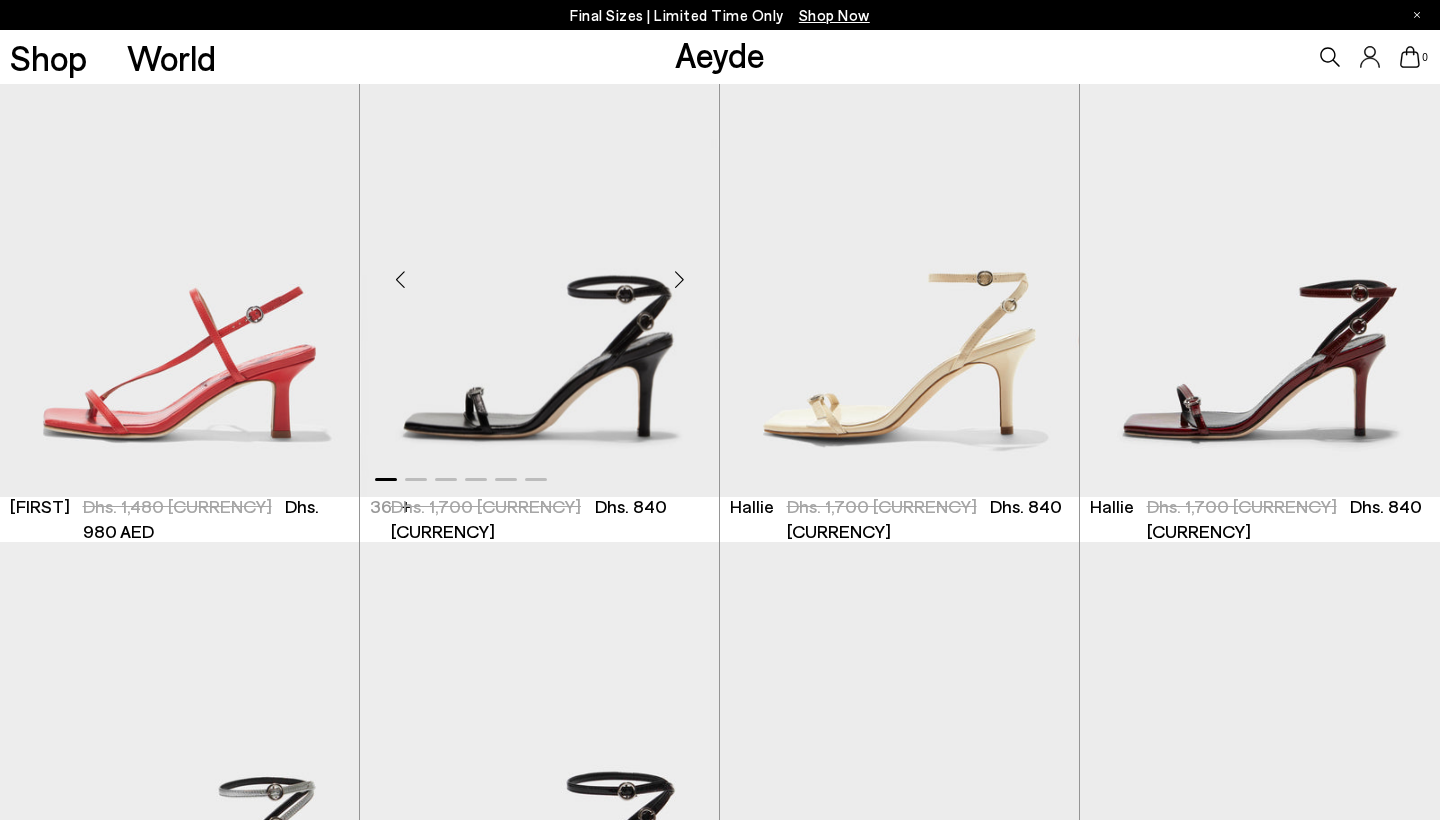 click at bounding box center [679, 279] 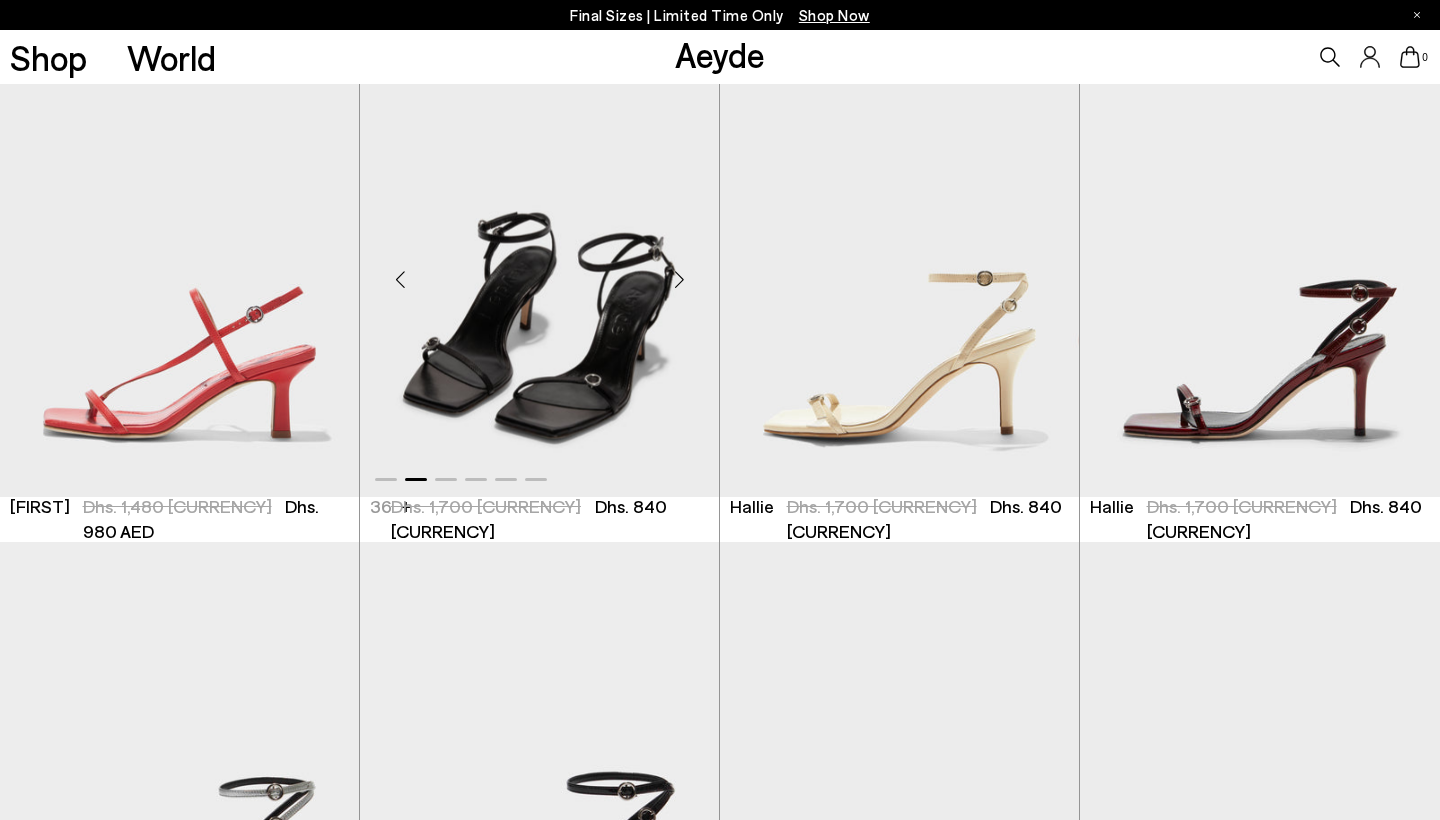 click at bounding box center (679, 279) 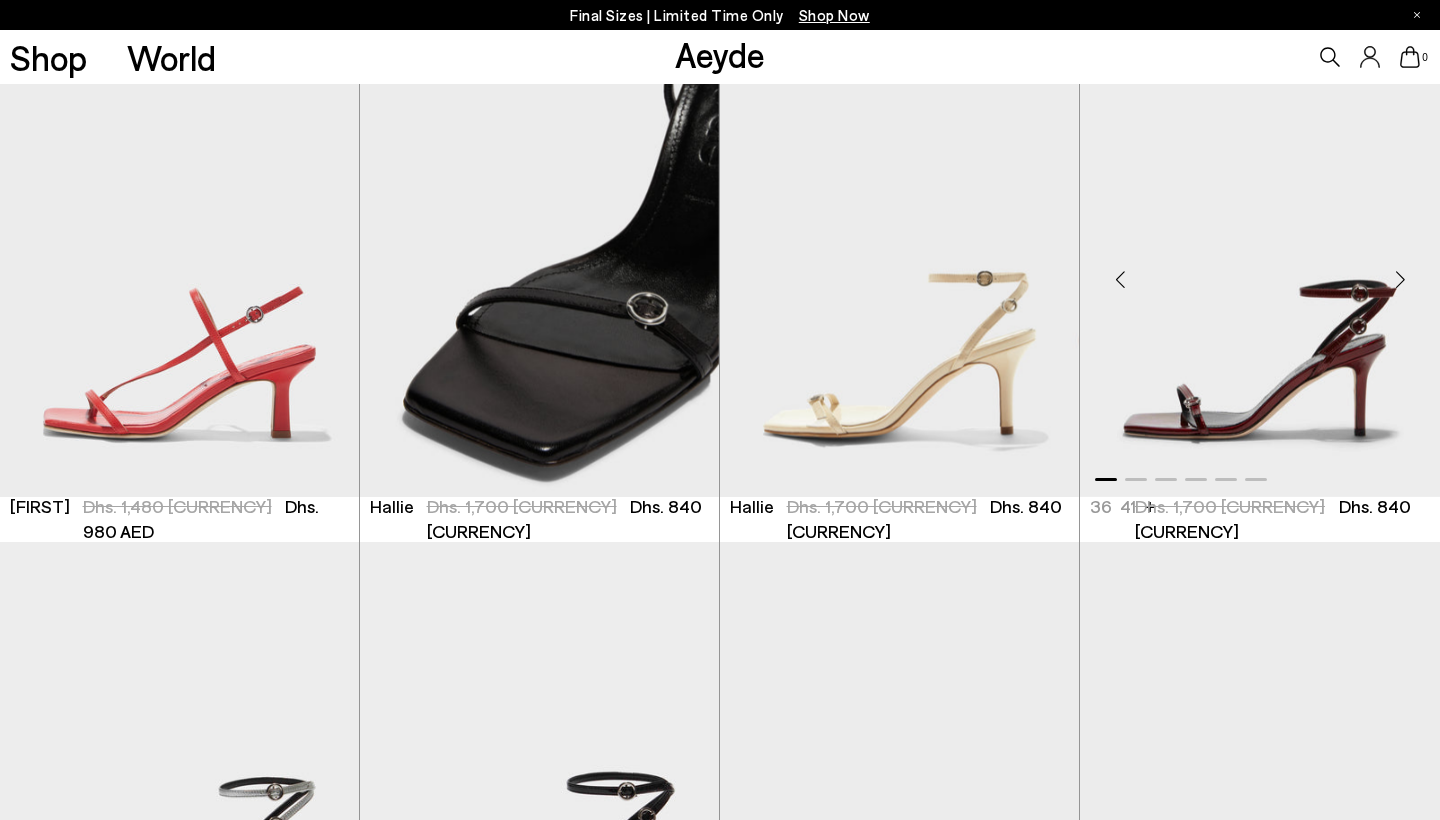 click at bounding box center [1400, 279] 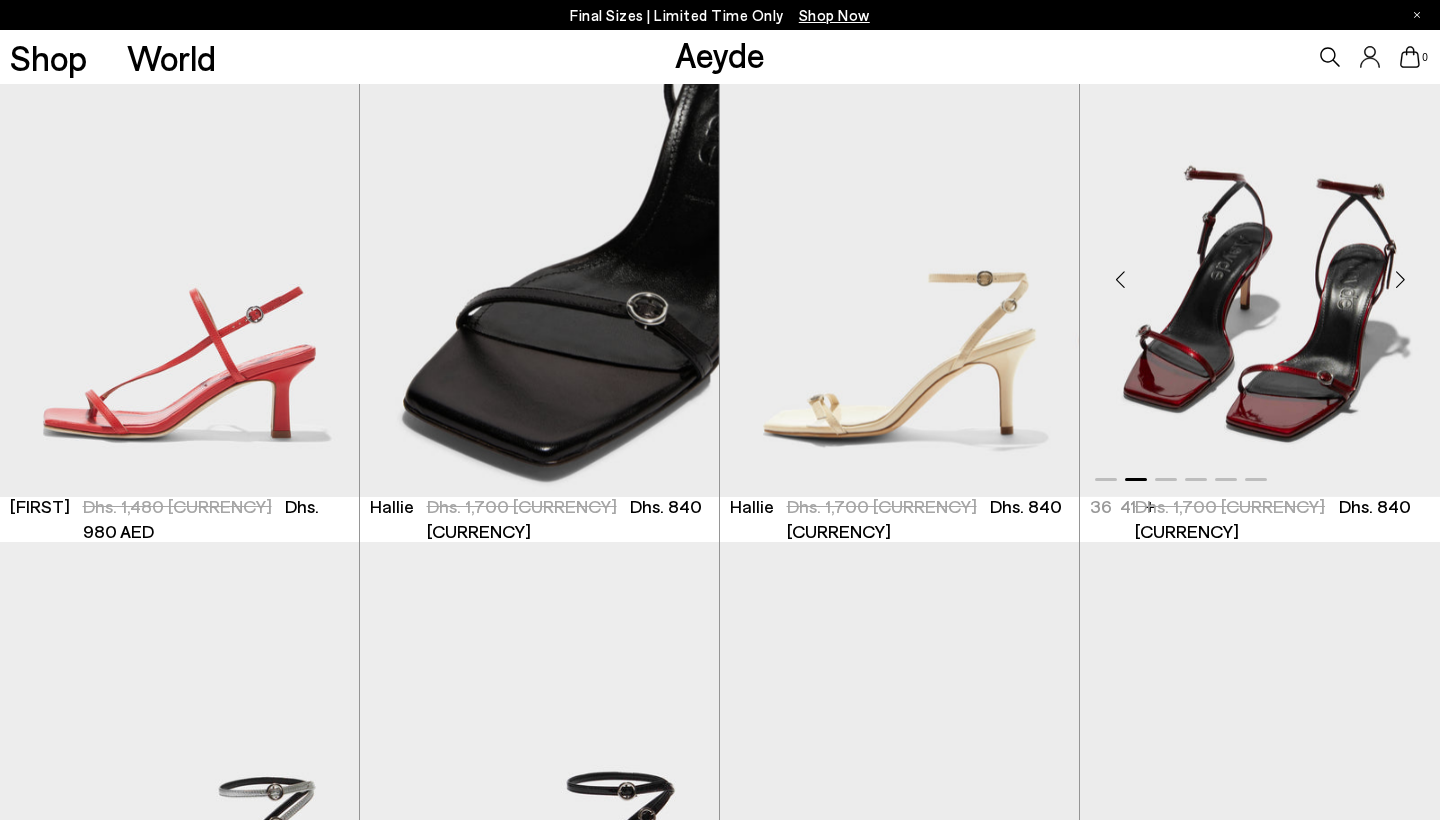 click at bounding box center (1400, 279) 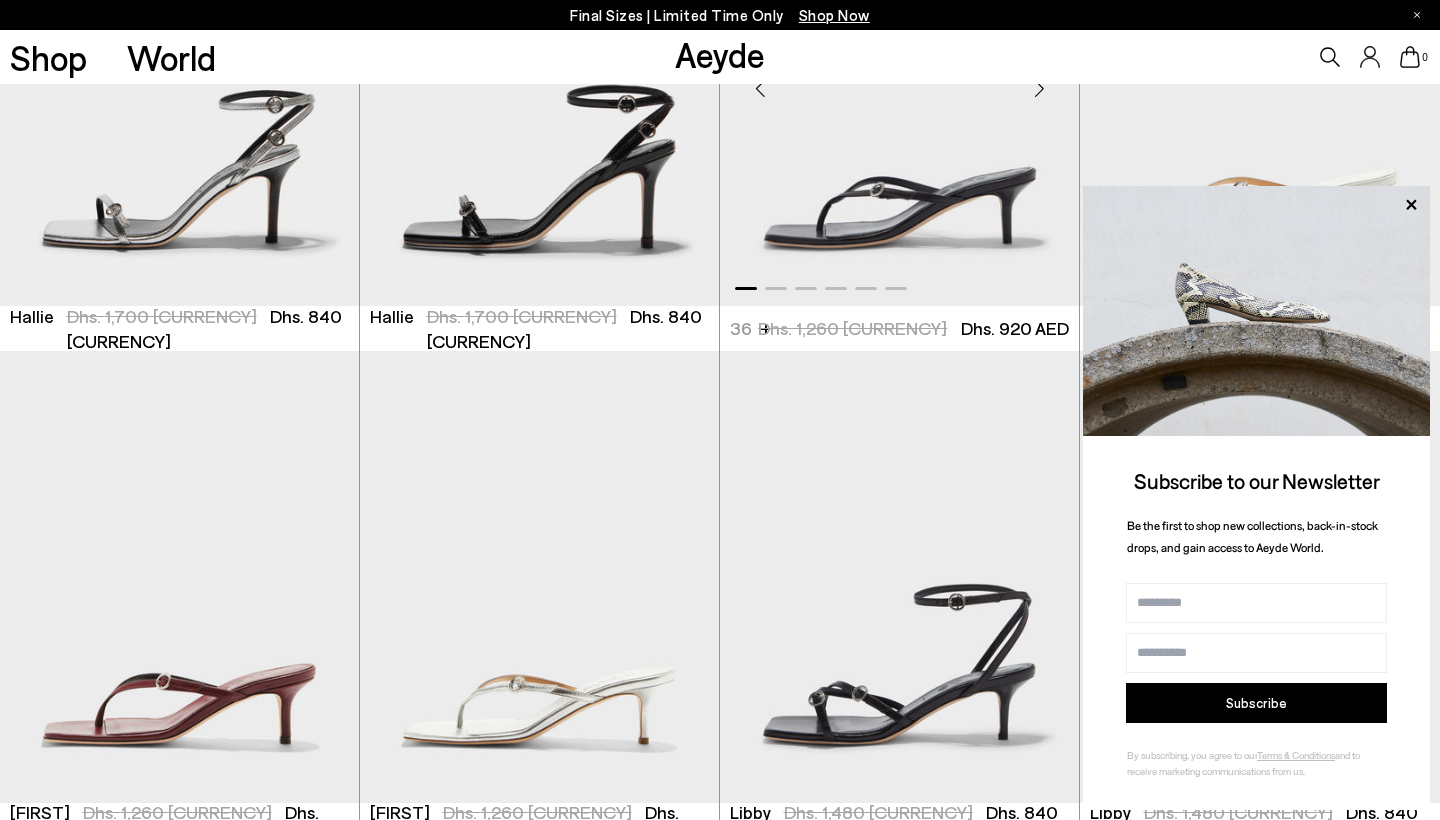 scroll, scrollTop: 1711, scrollLeft: 0, axis: vertical 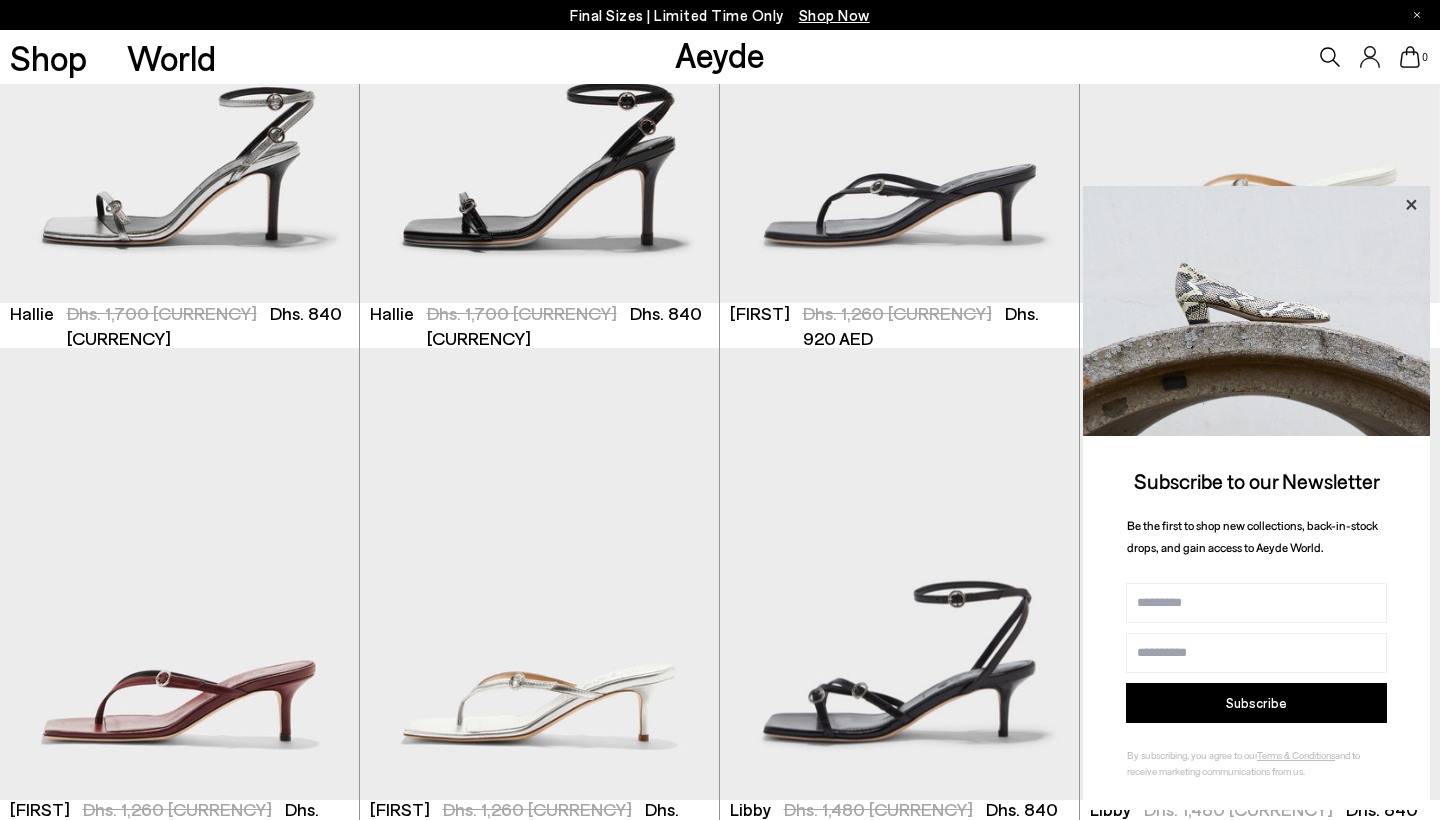 click 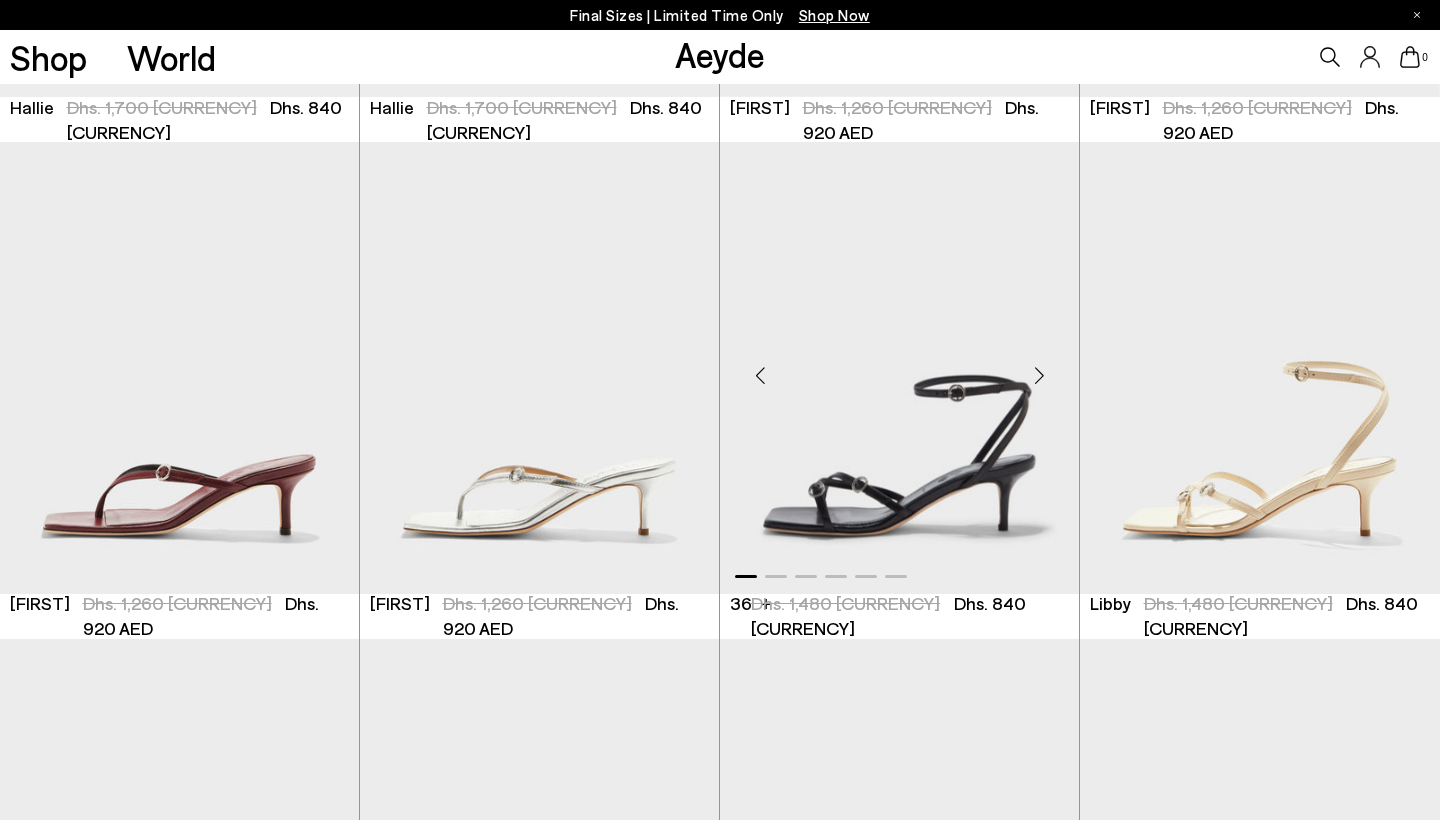 scroll, scrollTop: 2003, scrollLeft: 0, axis: vertical 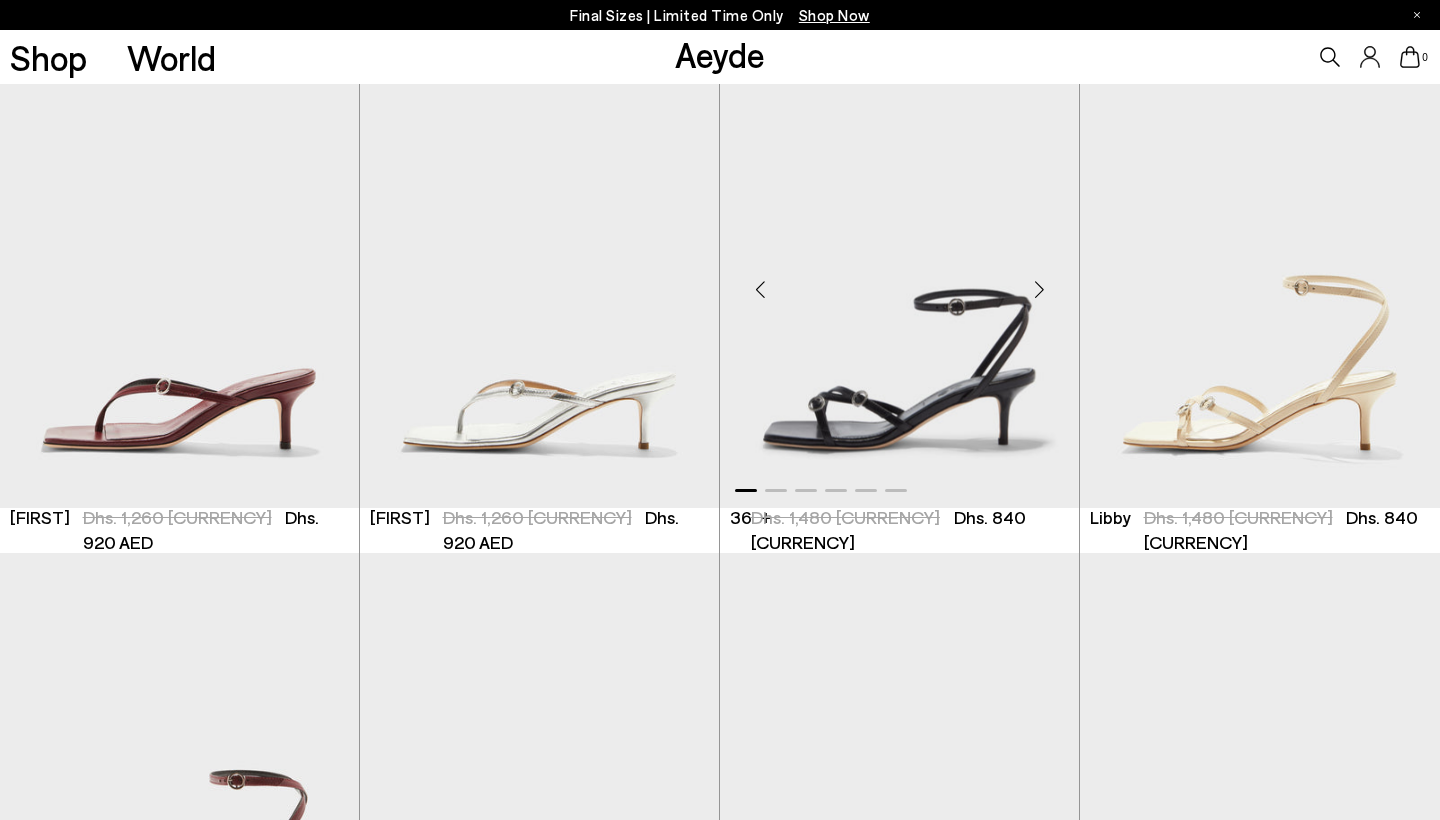 click at bounding box center (1039, 290) 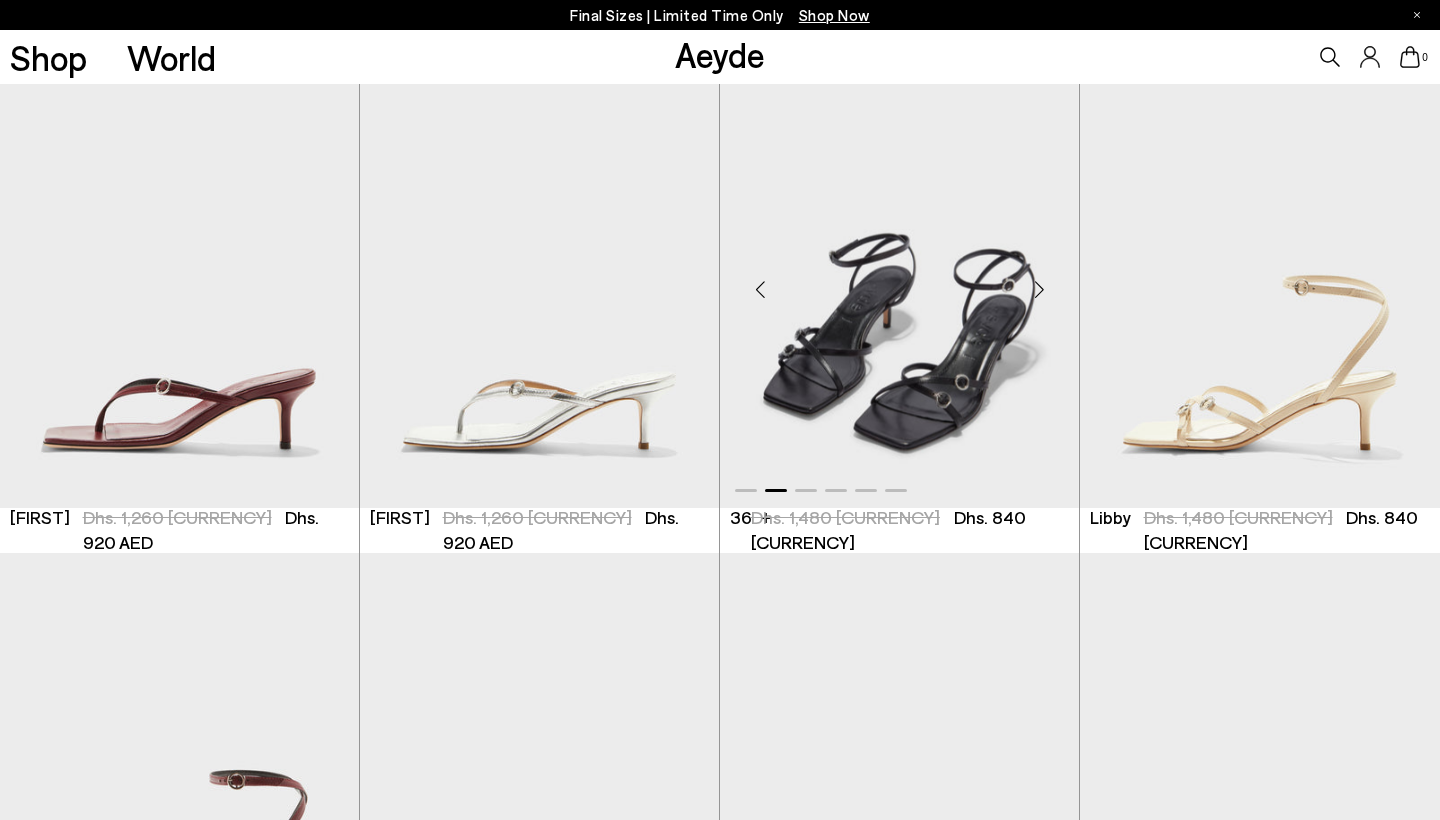 click at bounding box center (1039, 290) 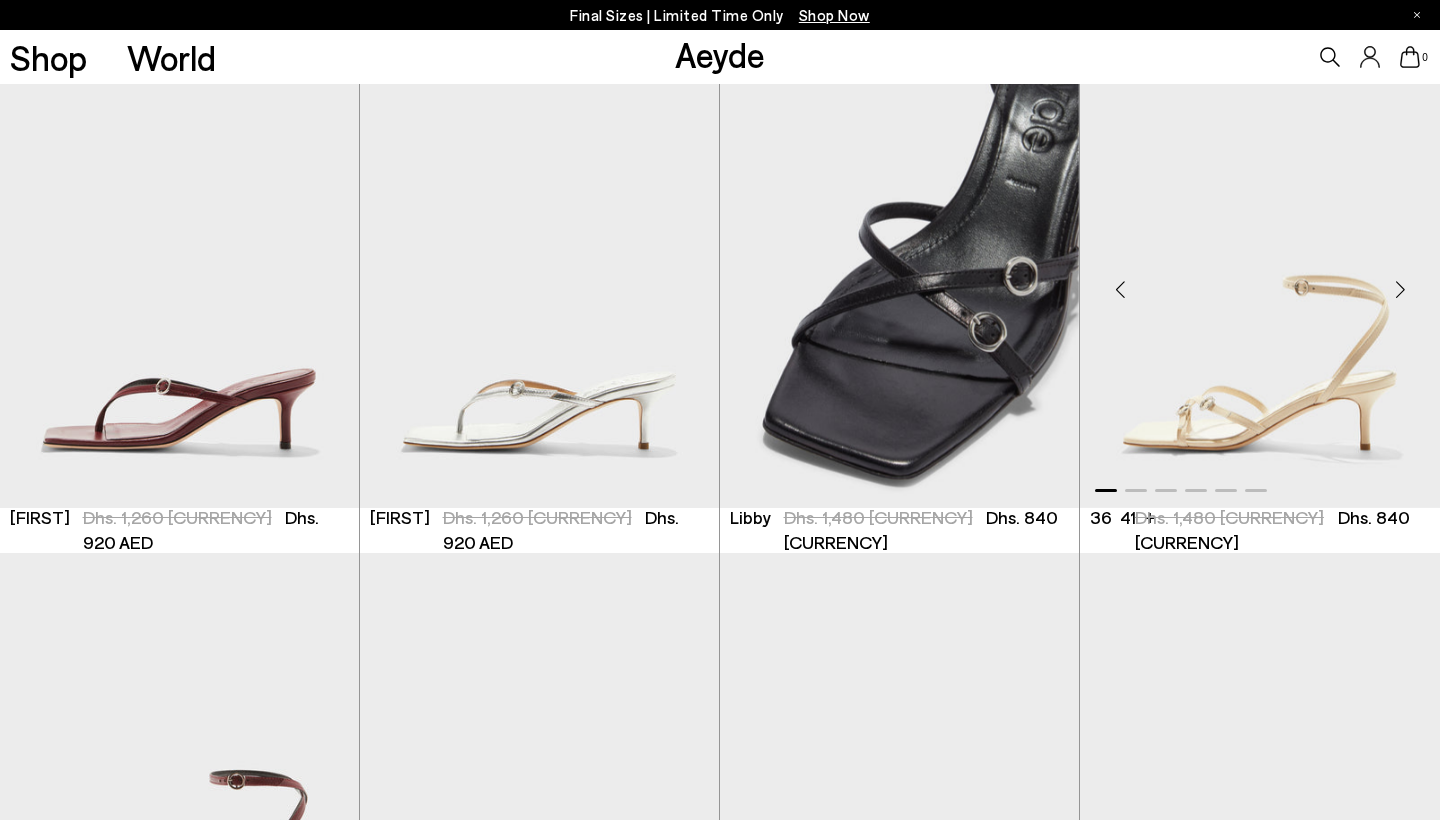 click at bounding box center (1400, 290) 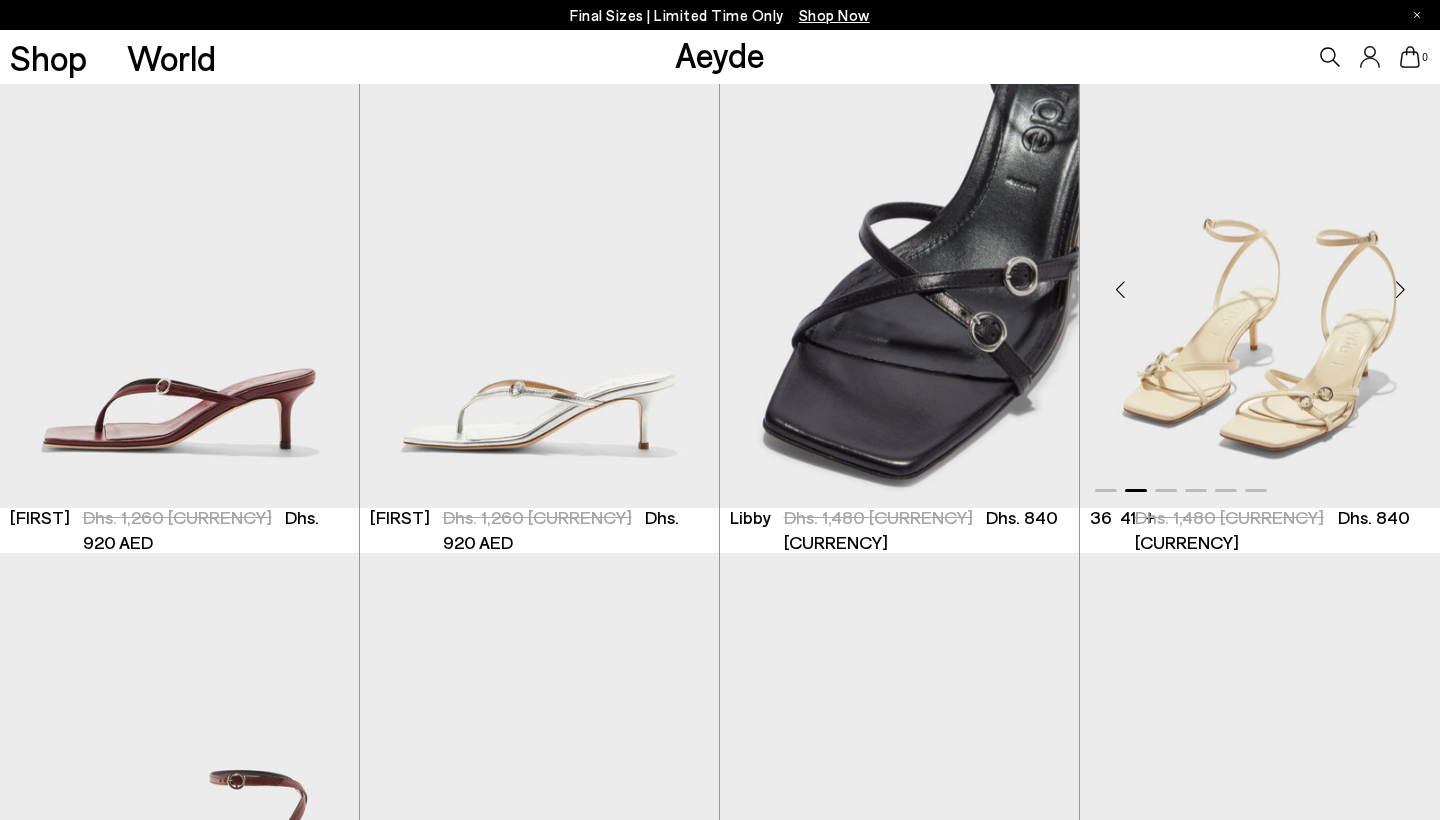 click at bounding box center [1400, 290] 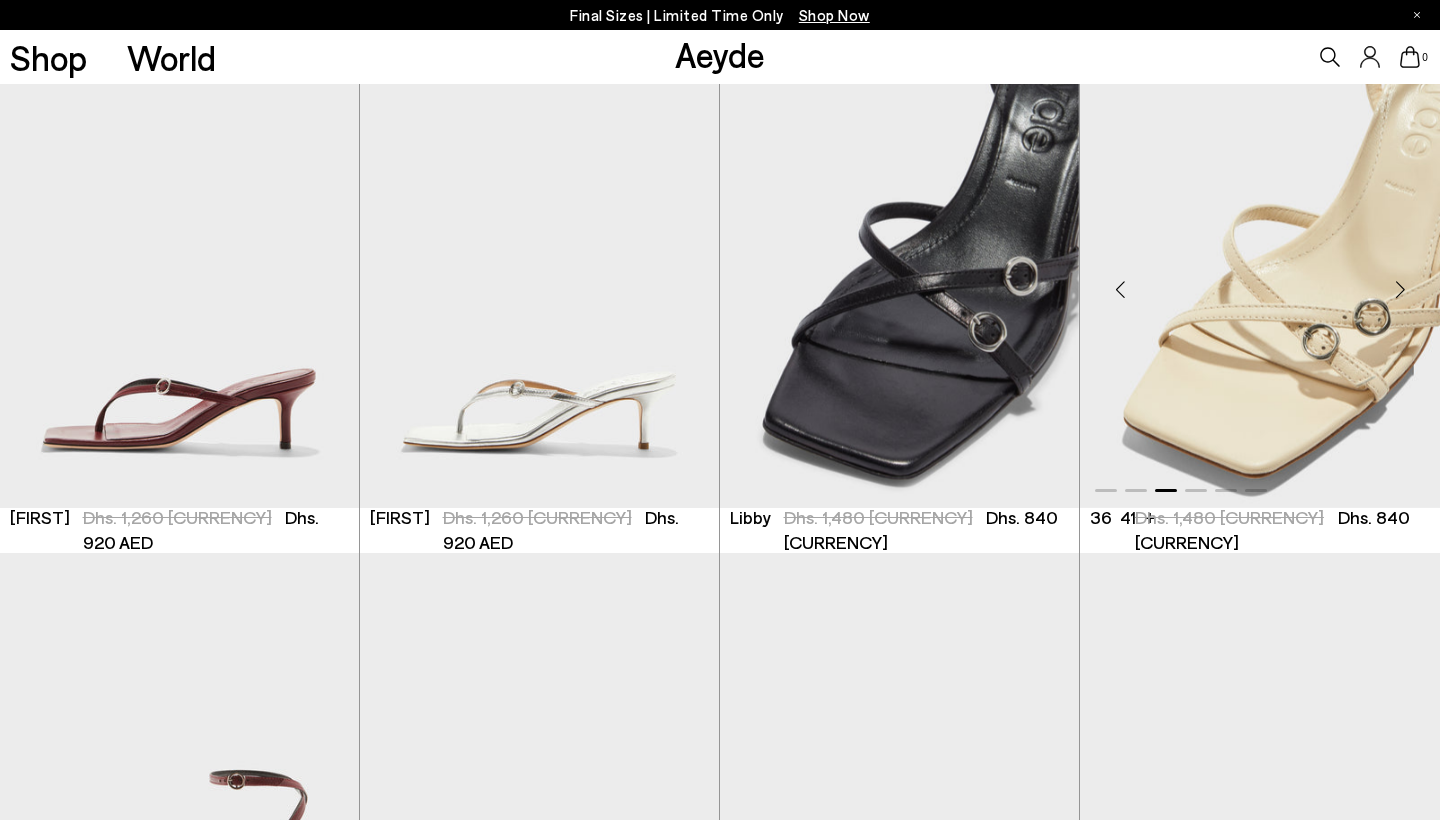 click at bounding box center (1400, 290) 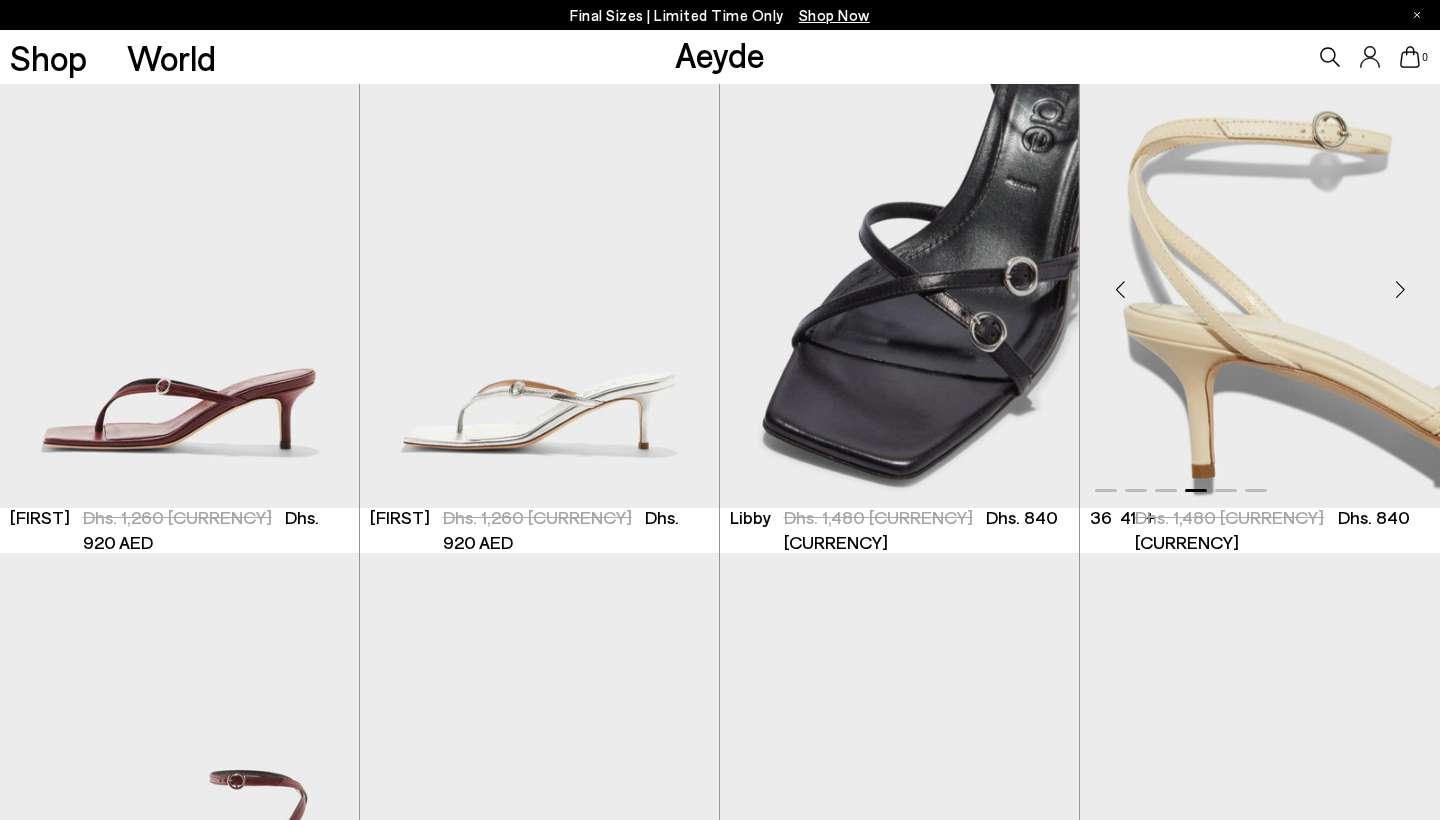click at bounding box center [1400, 290] 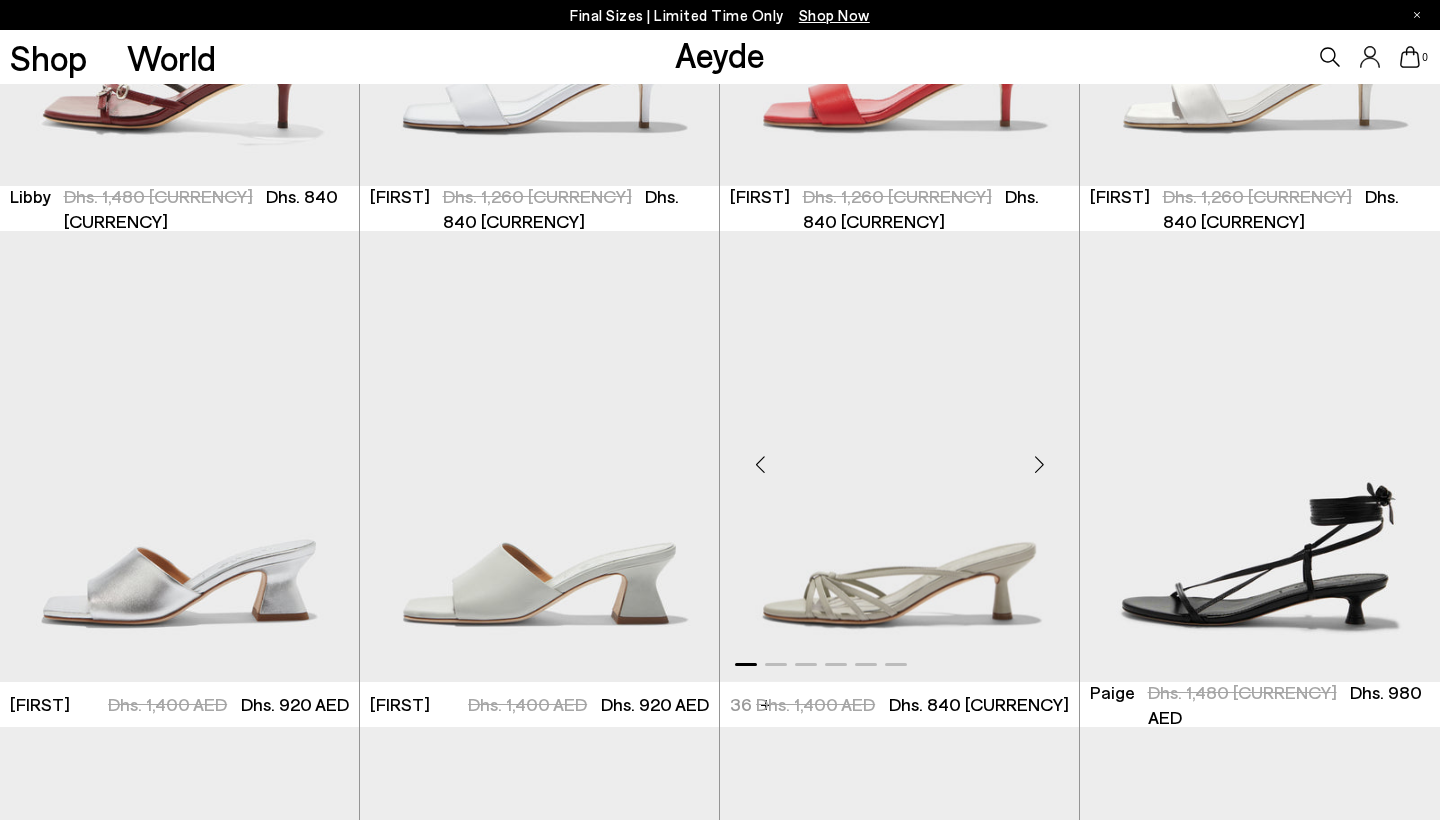 scroll, scrollTop: 2767, scrollLeft: 0, axis: vertical 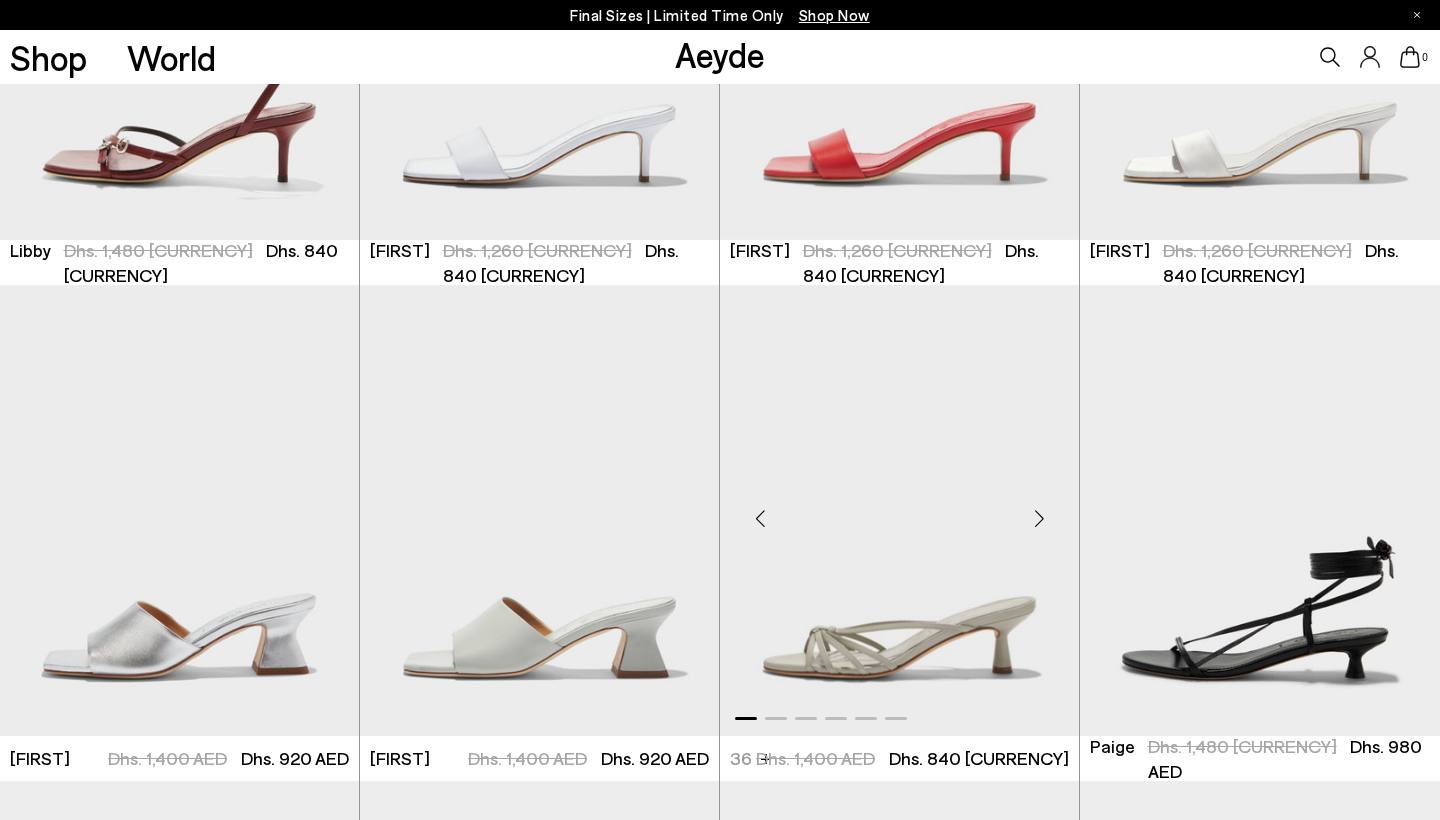 click at bounding box center (1039, 519) 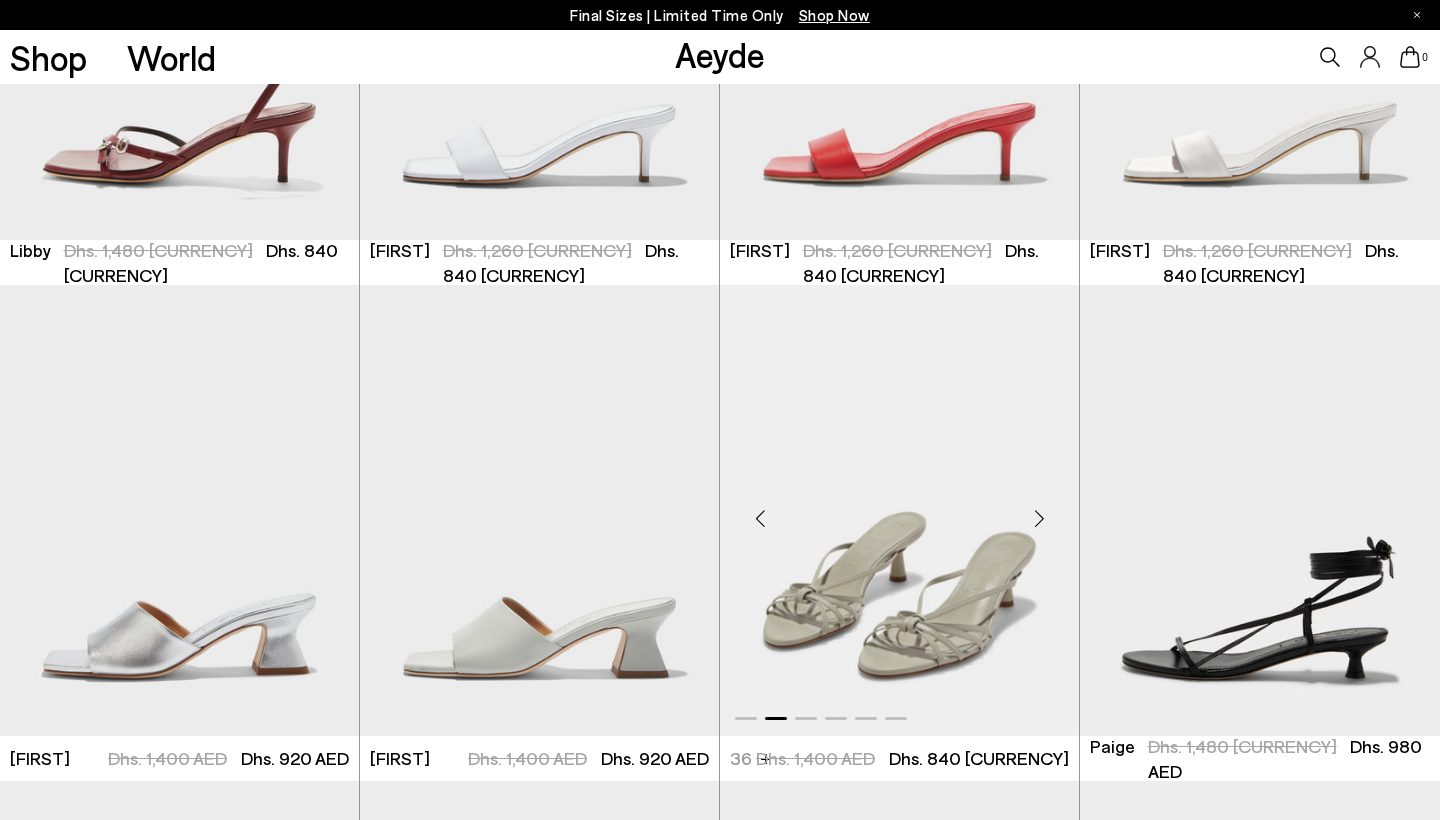 click at bounding box center (1039, 519) 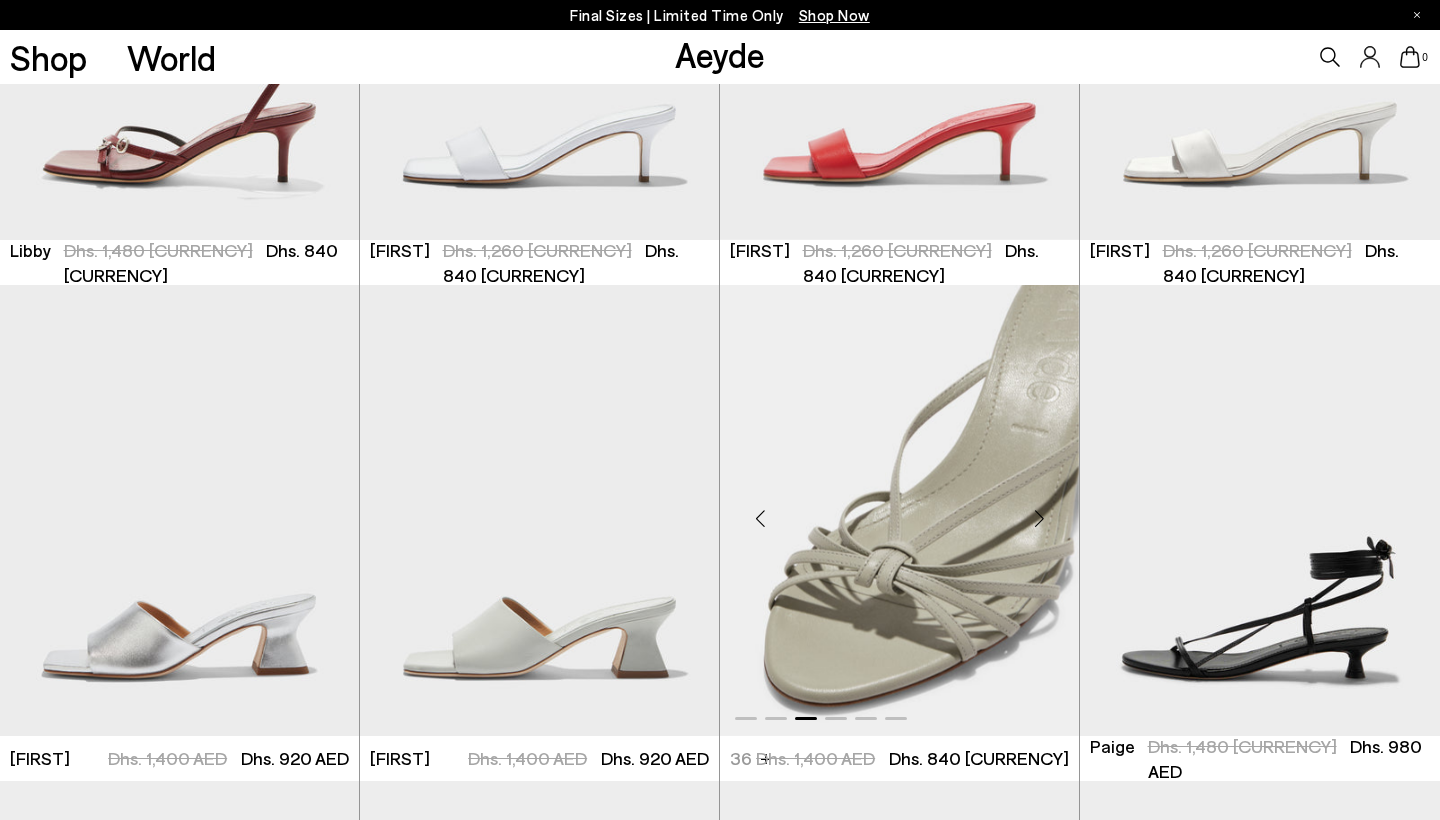 click at bounding box center (1039, 519) 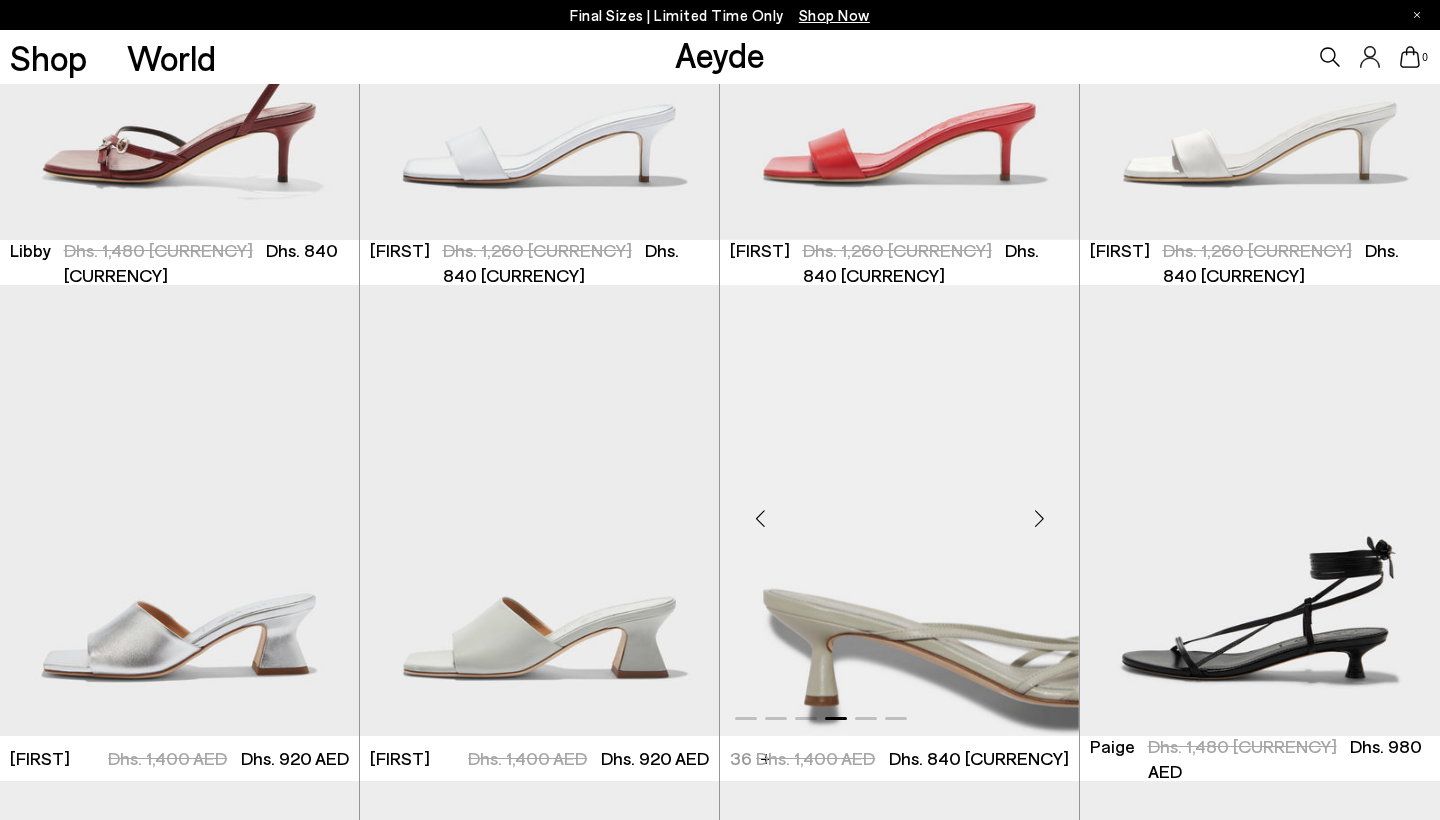 click at bounding box center (1039, 519) 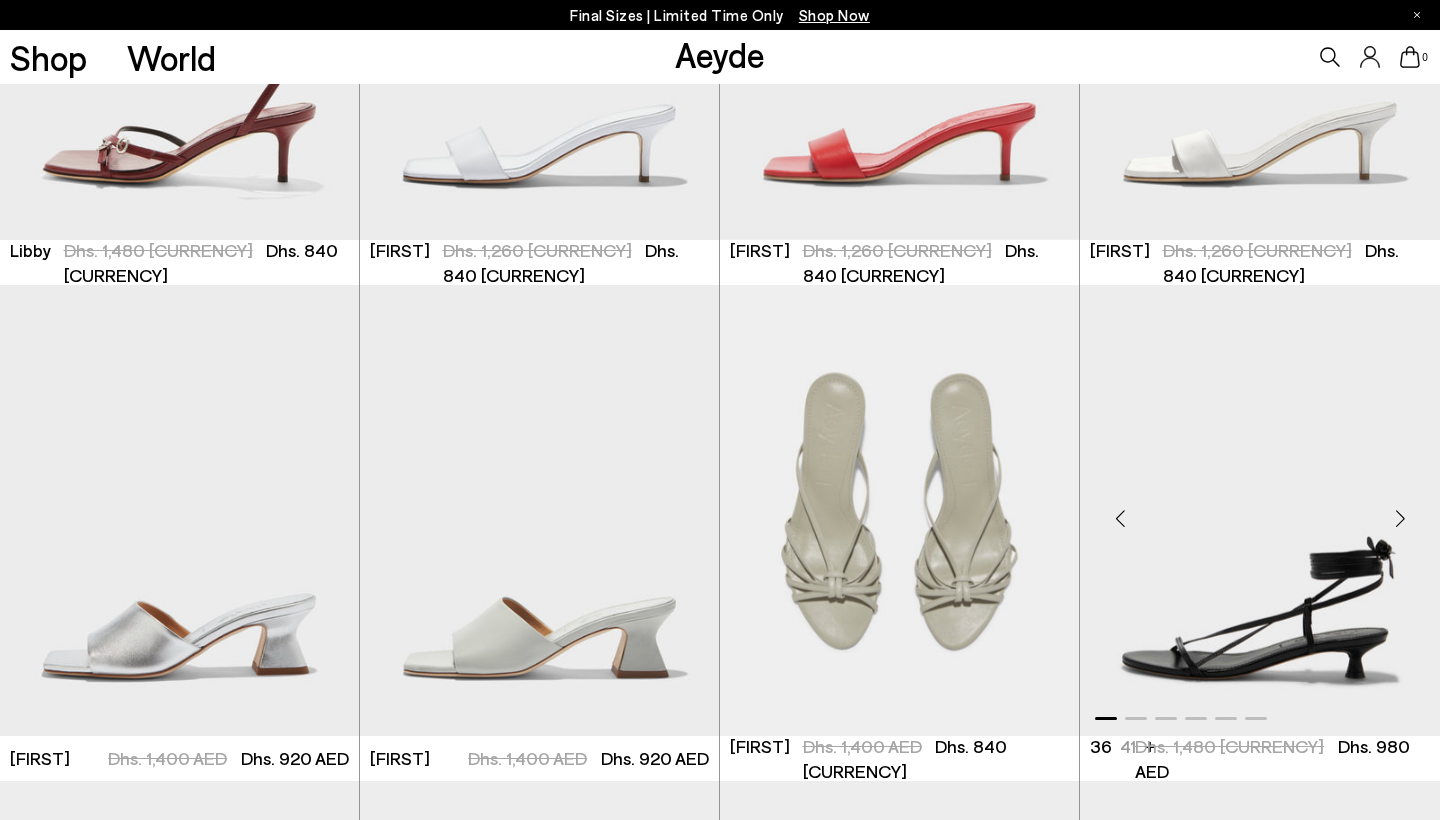 click at bounding box center [1400, 519] 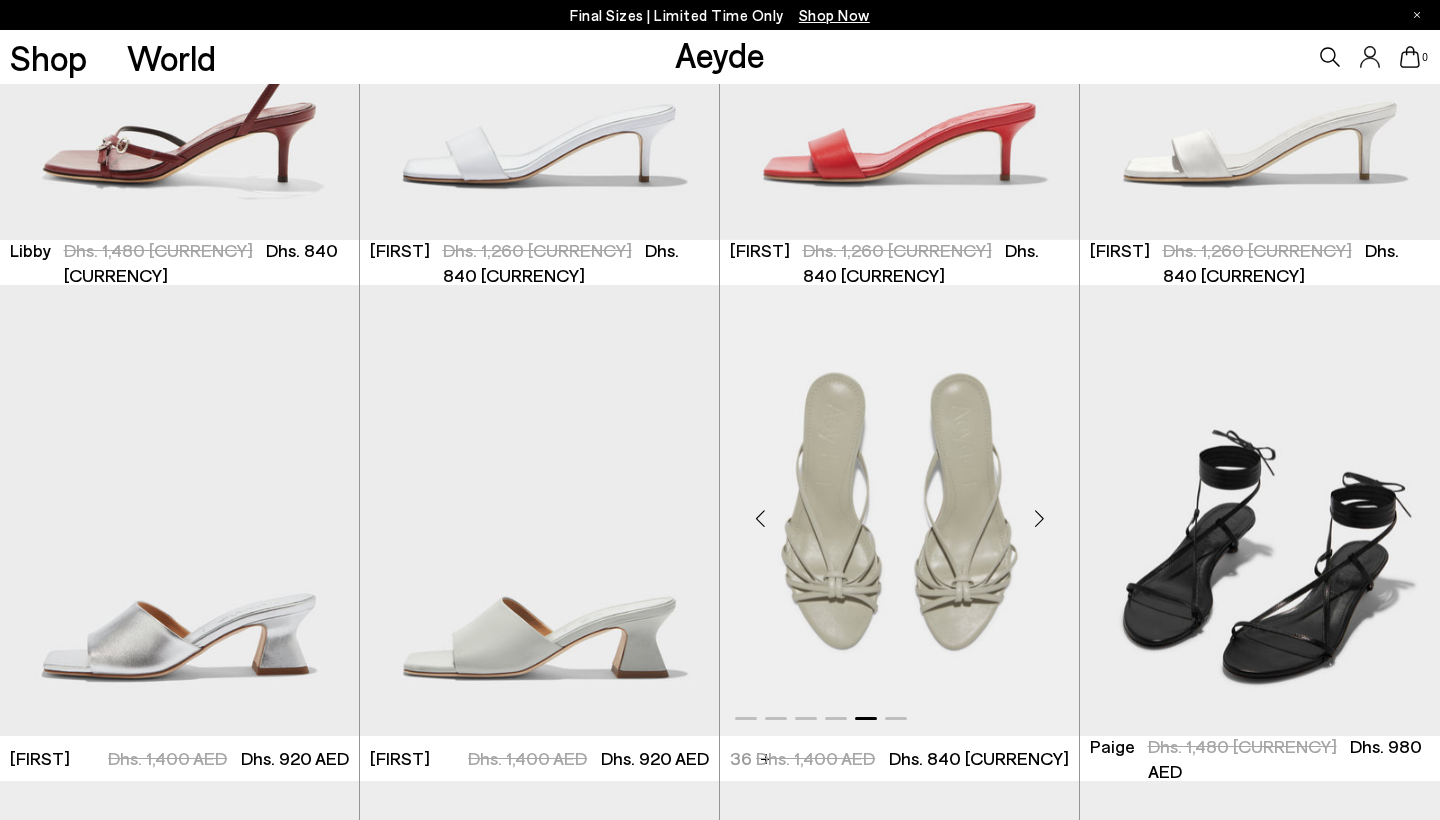 click at bounding box center [1039, 519] 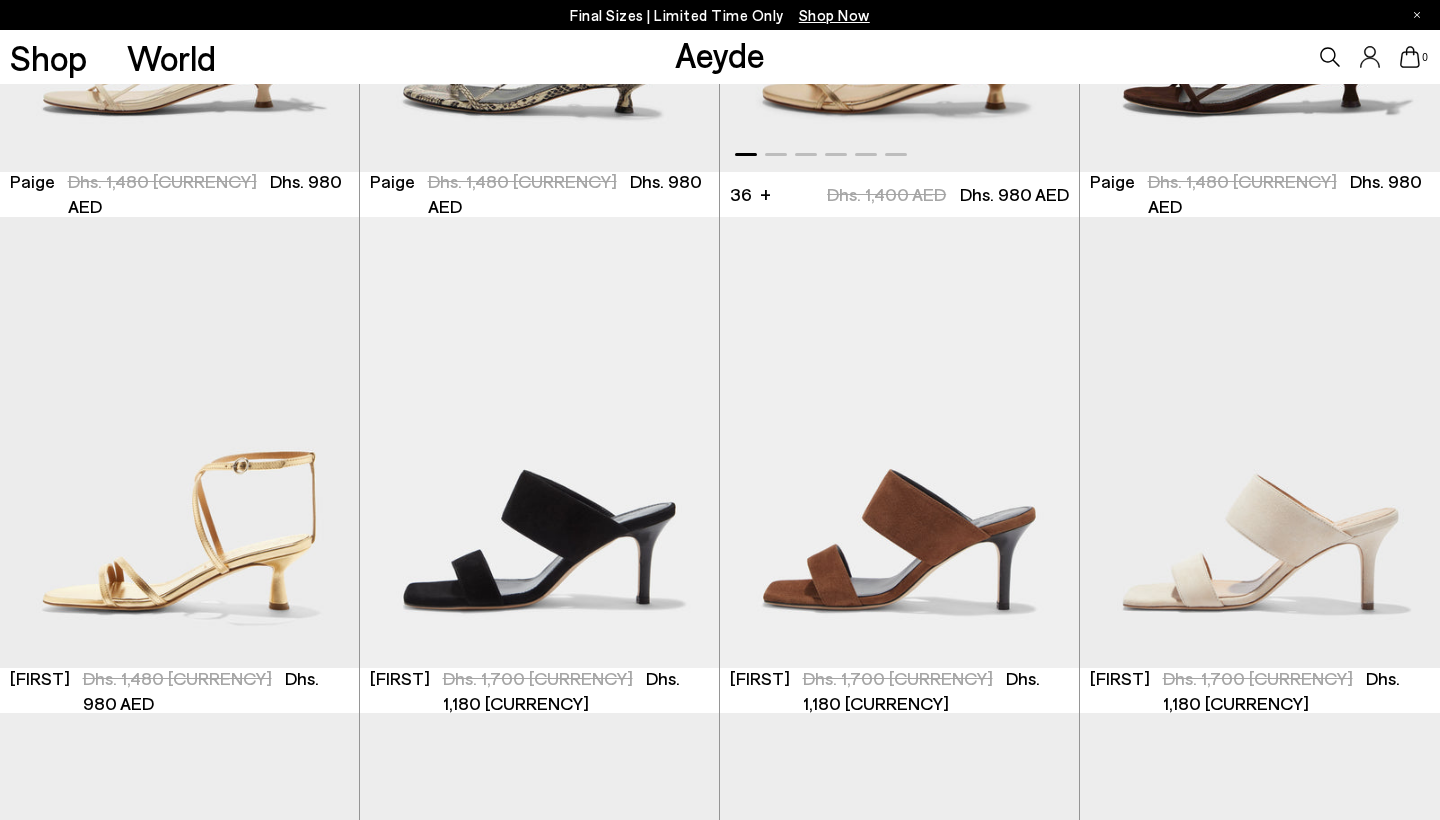 scroll, scrollTop: 3931, scrollLeft: 0, axis: vertical 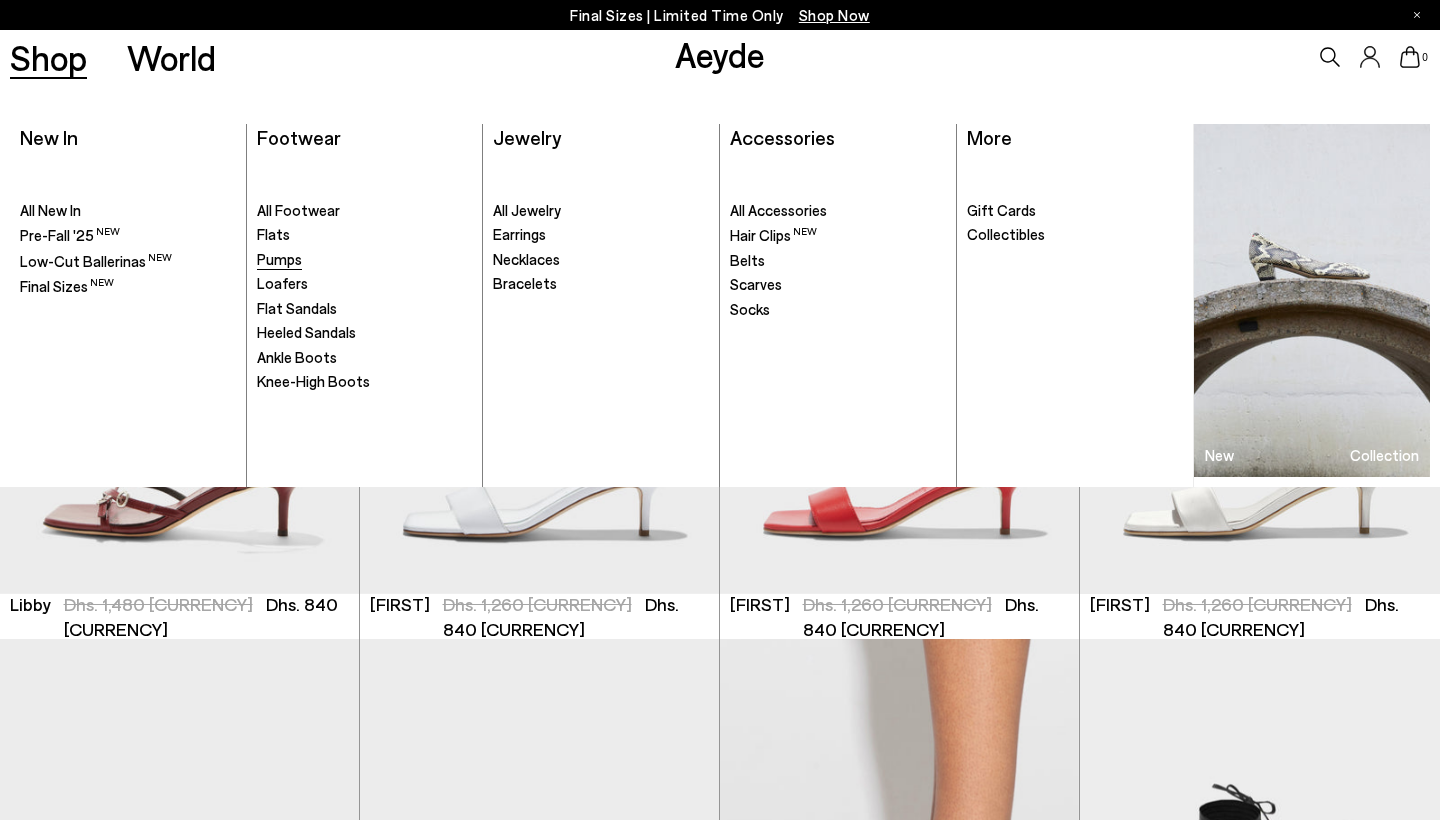 click on "Pumps" at bounding box center [279, 259] 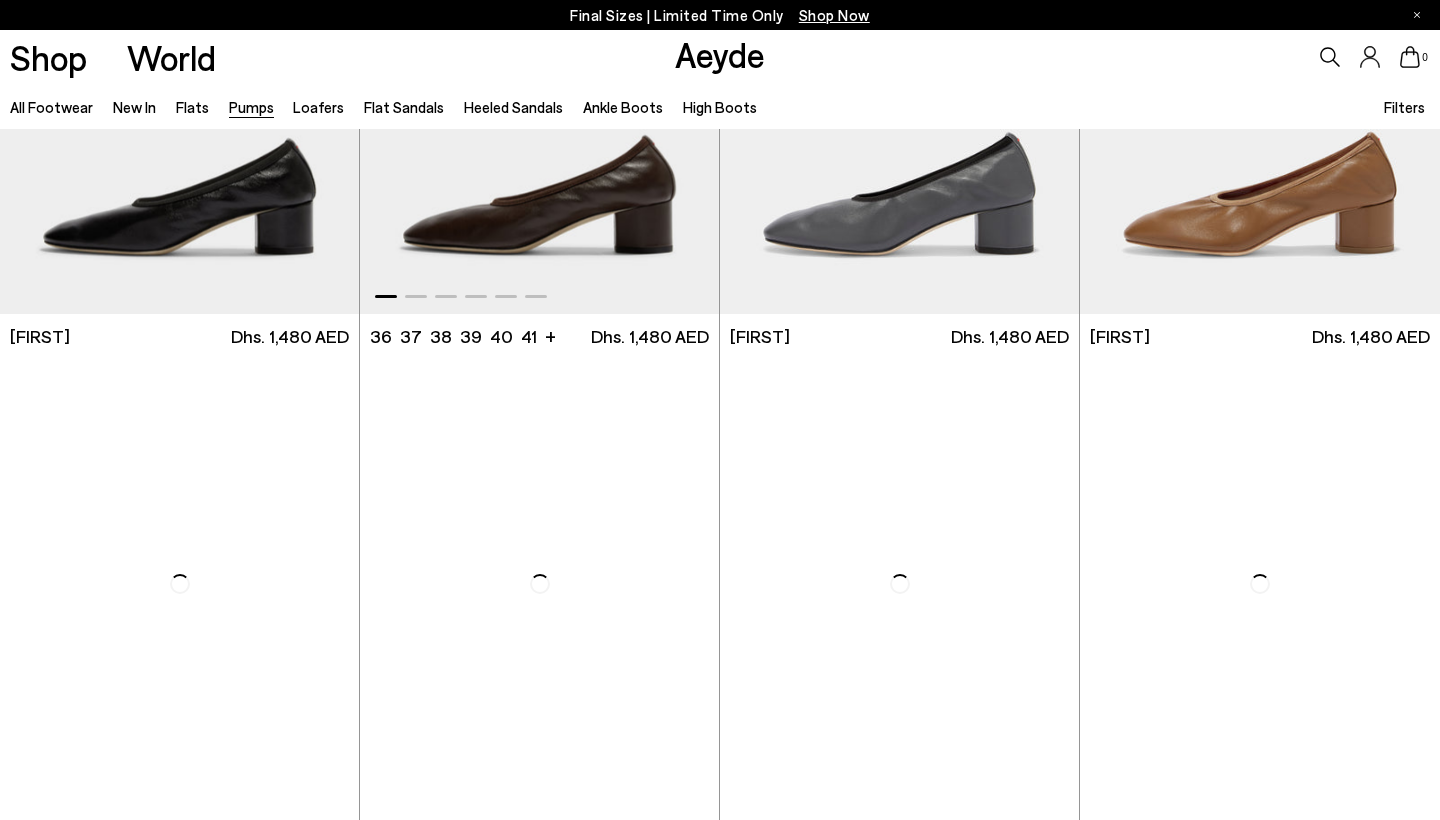 scroll, scrollTop: 511, scrollLeft: 0, axis: vertical 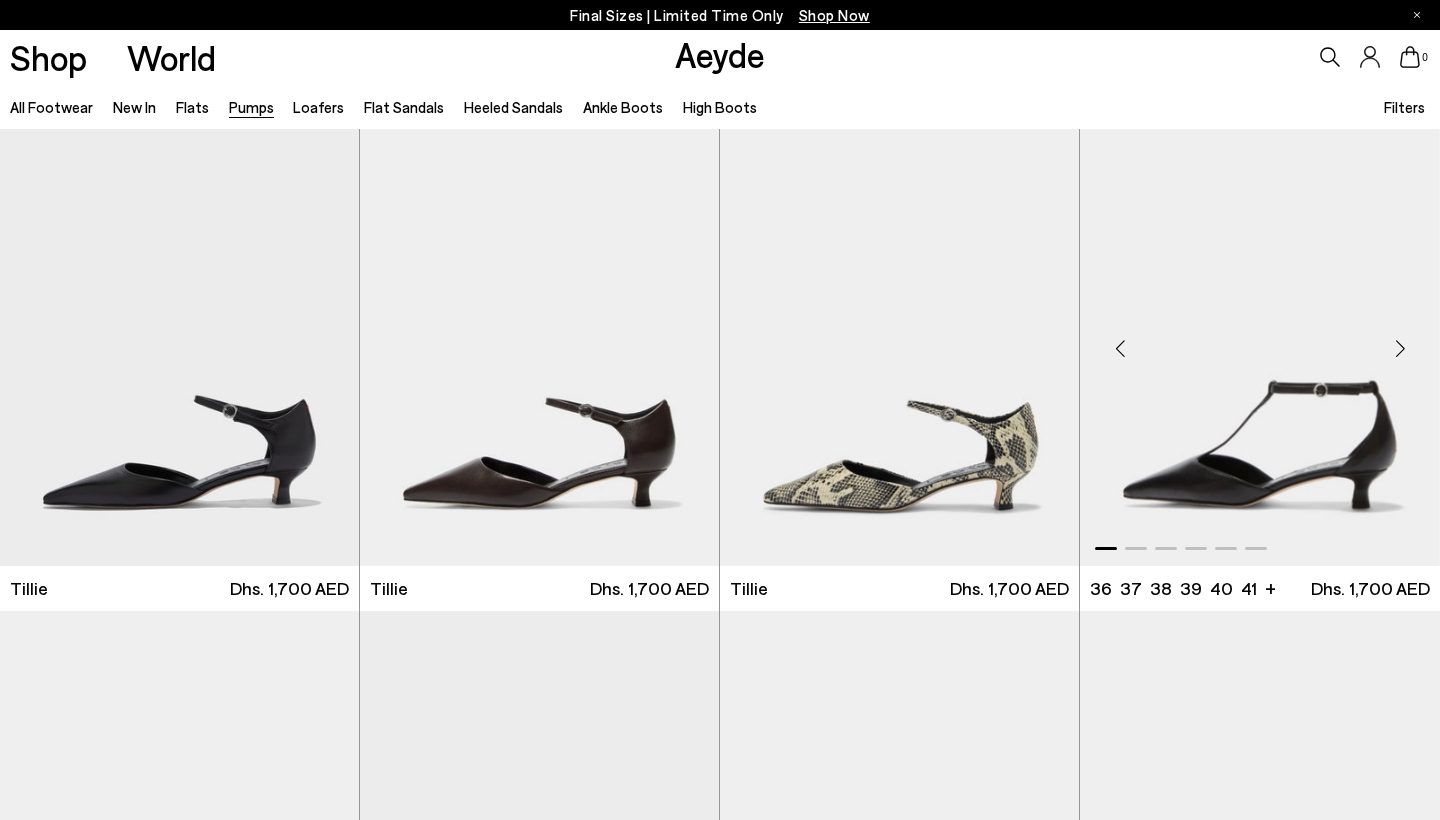 click at bounding box center [1400, 348] 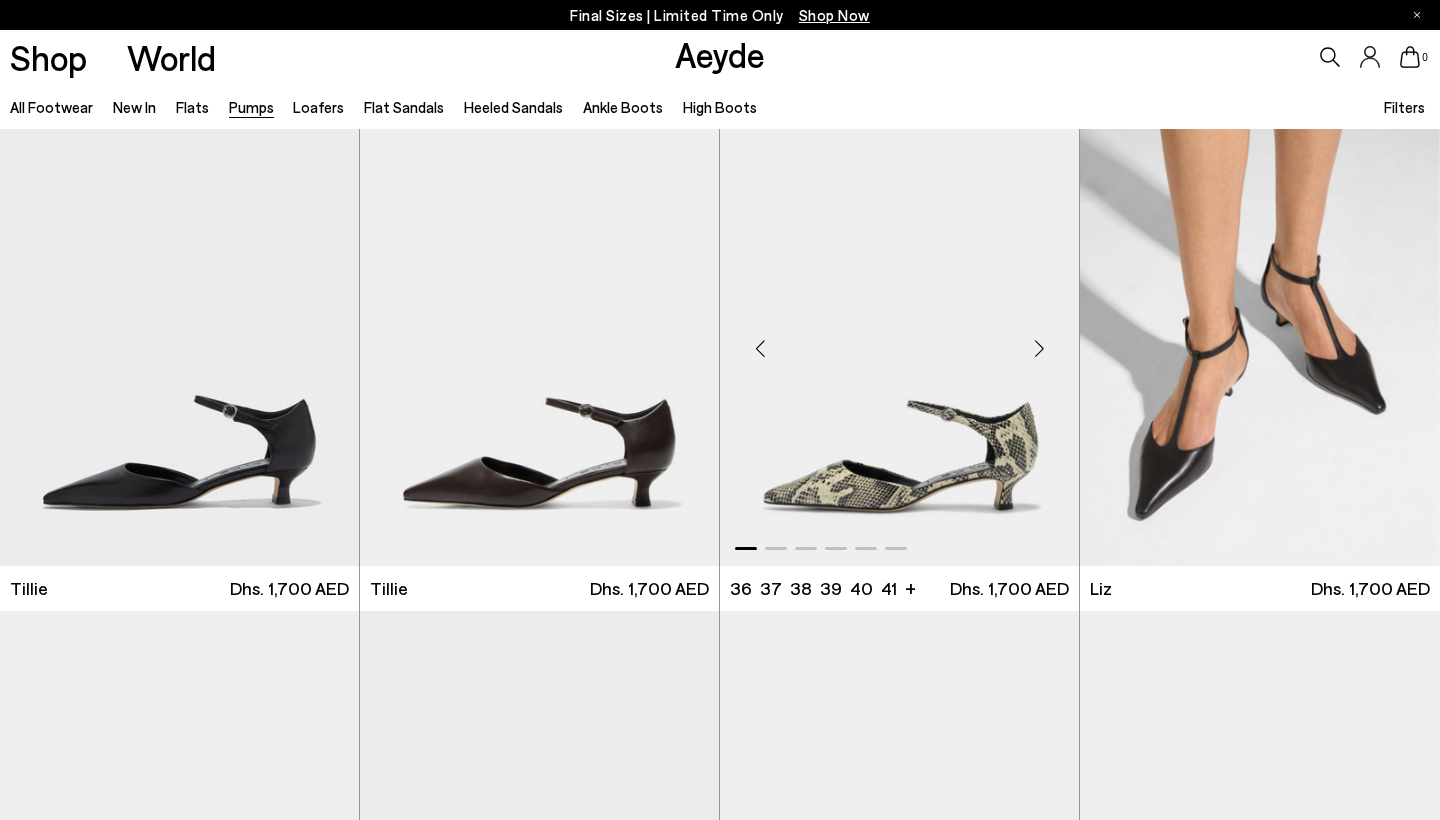 scroll, scrollTop: 1072, scrollLeft: 0, axis: vertical 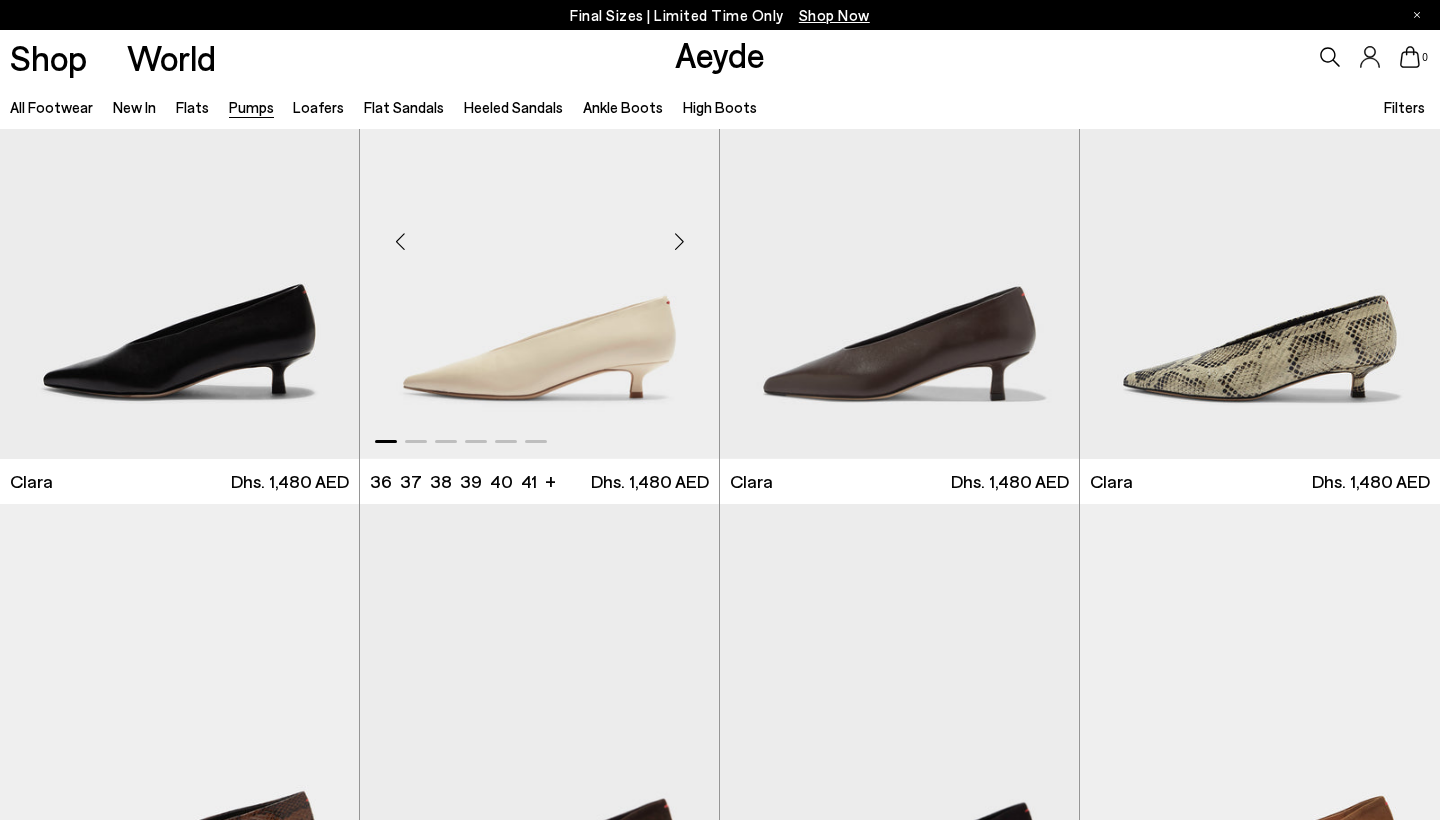 click at bounding box center [679, 241] 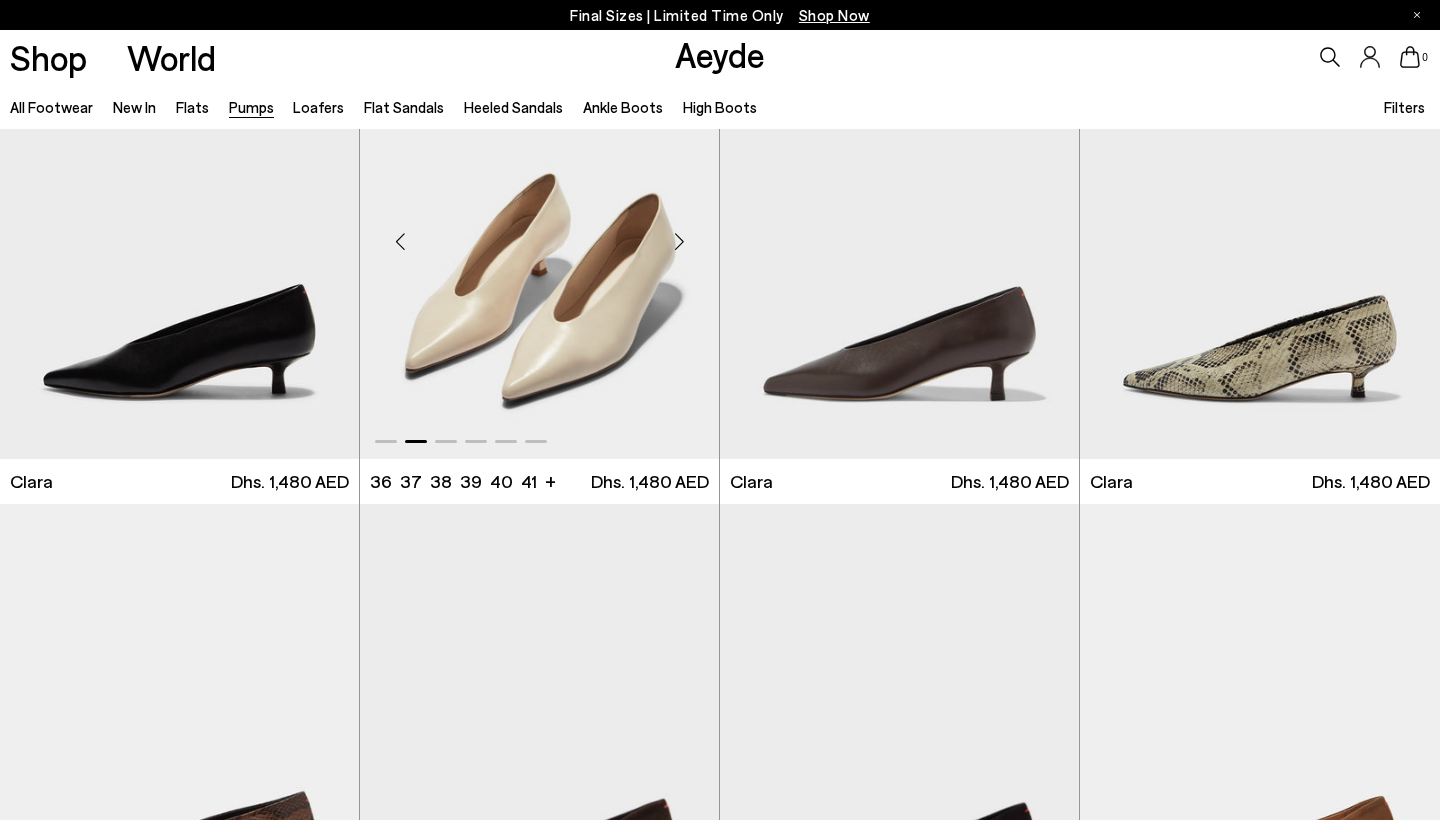 click at bounding box center (679, 241) 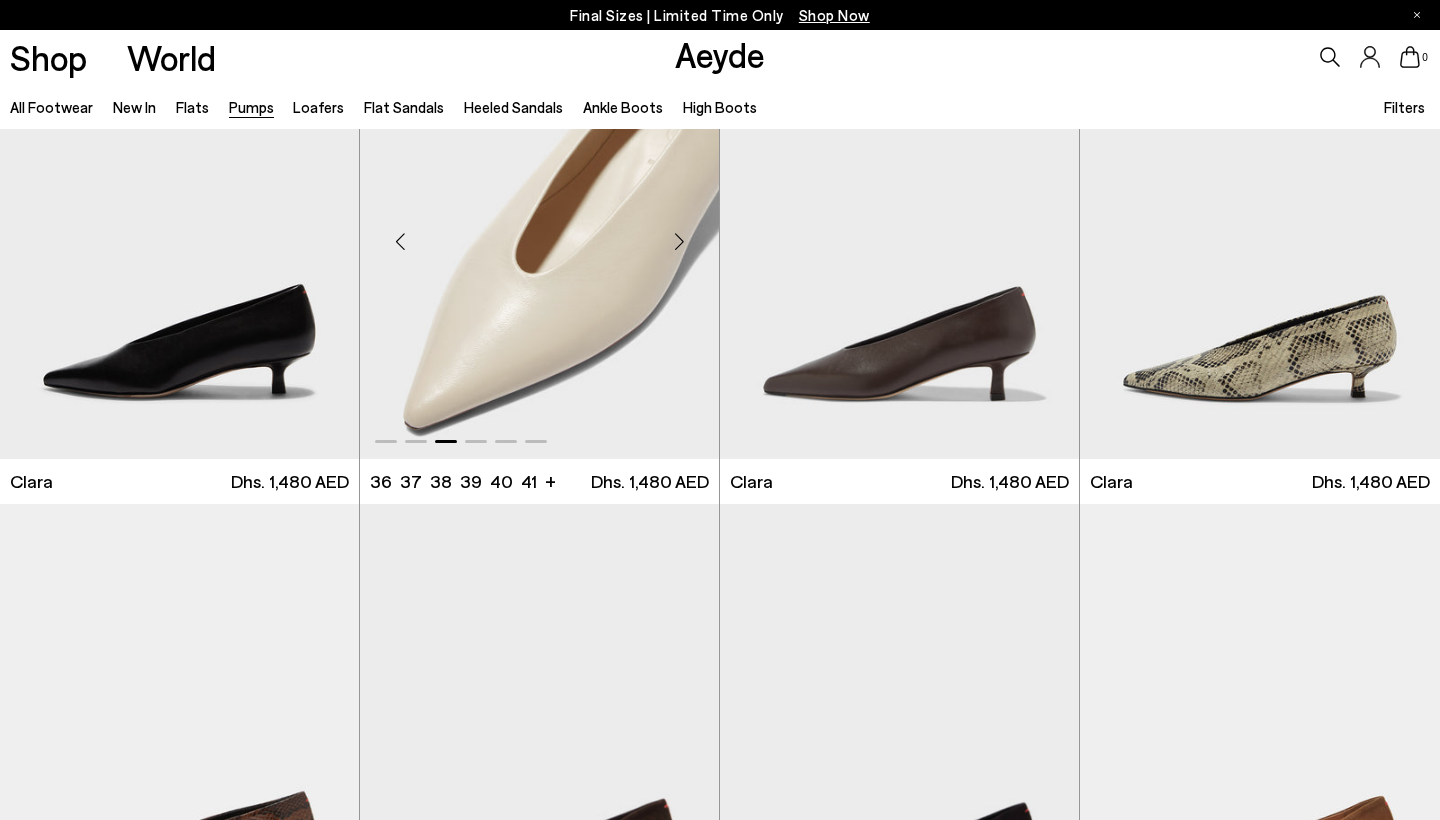 click at bounding box center (679, 241) 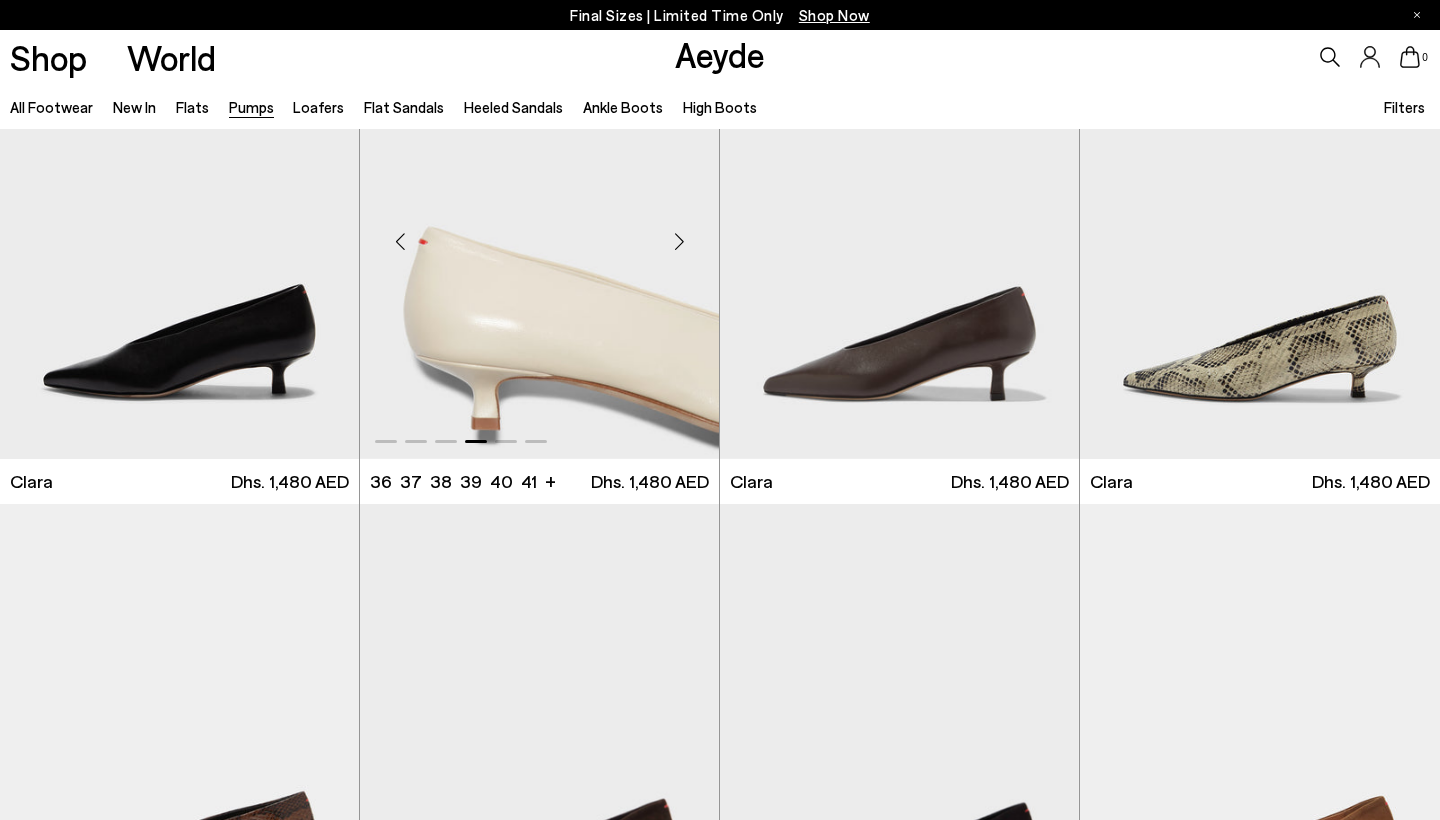 click at bounding box center (679, 241) 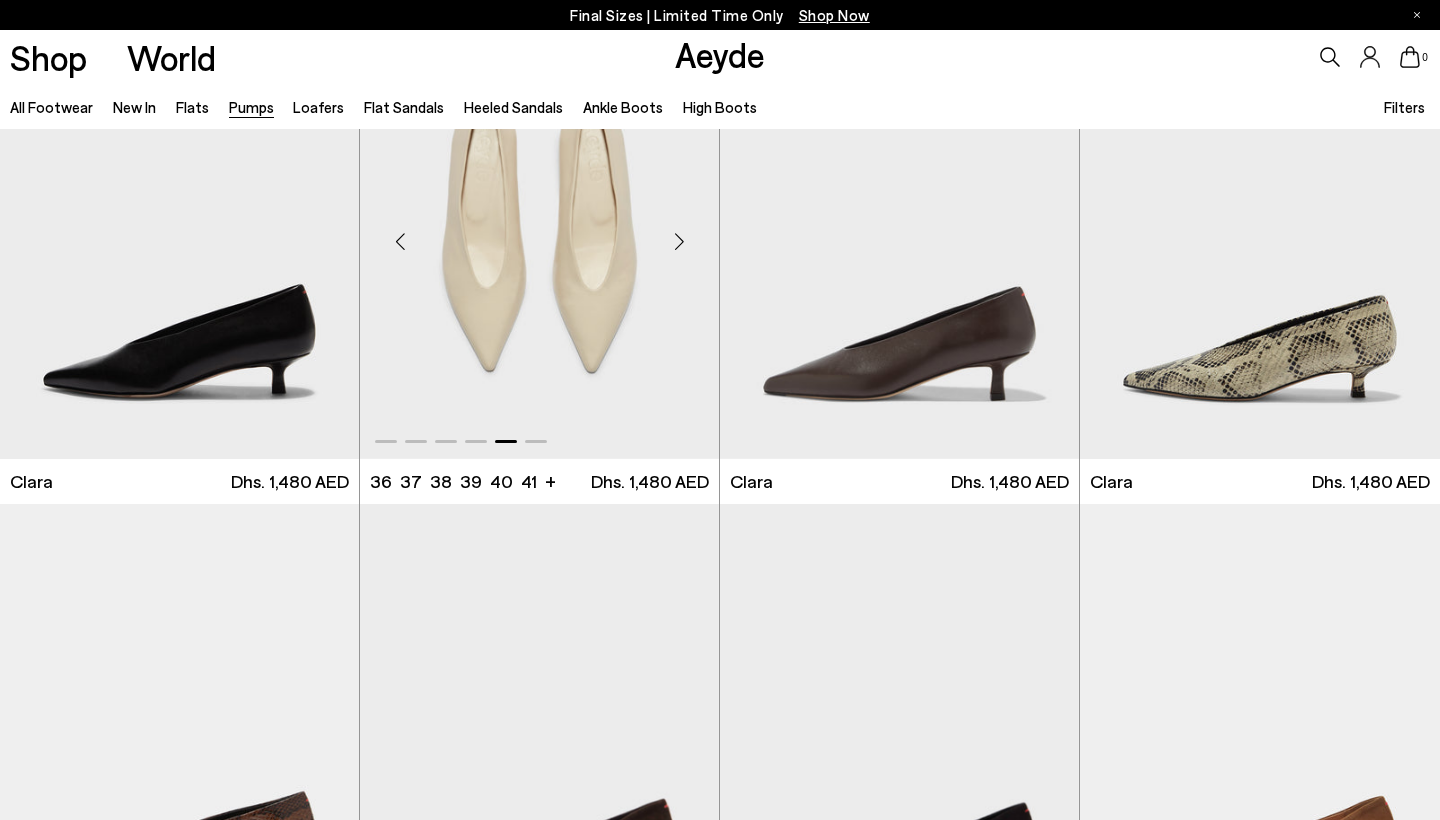 click at bounding box center [679, 241] 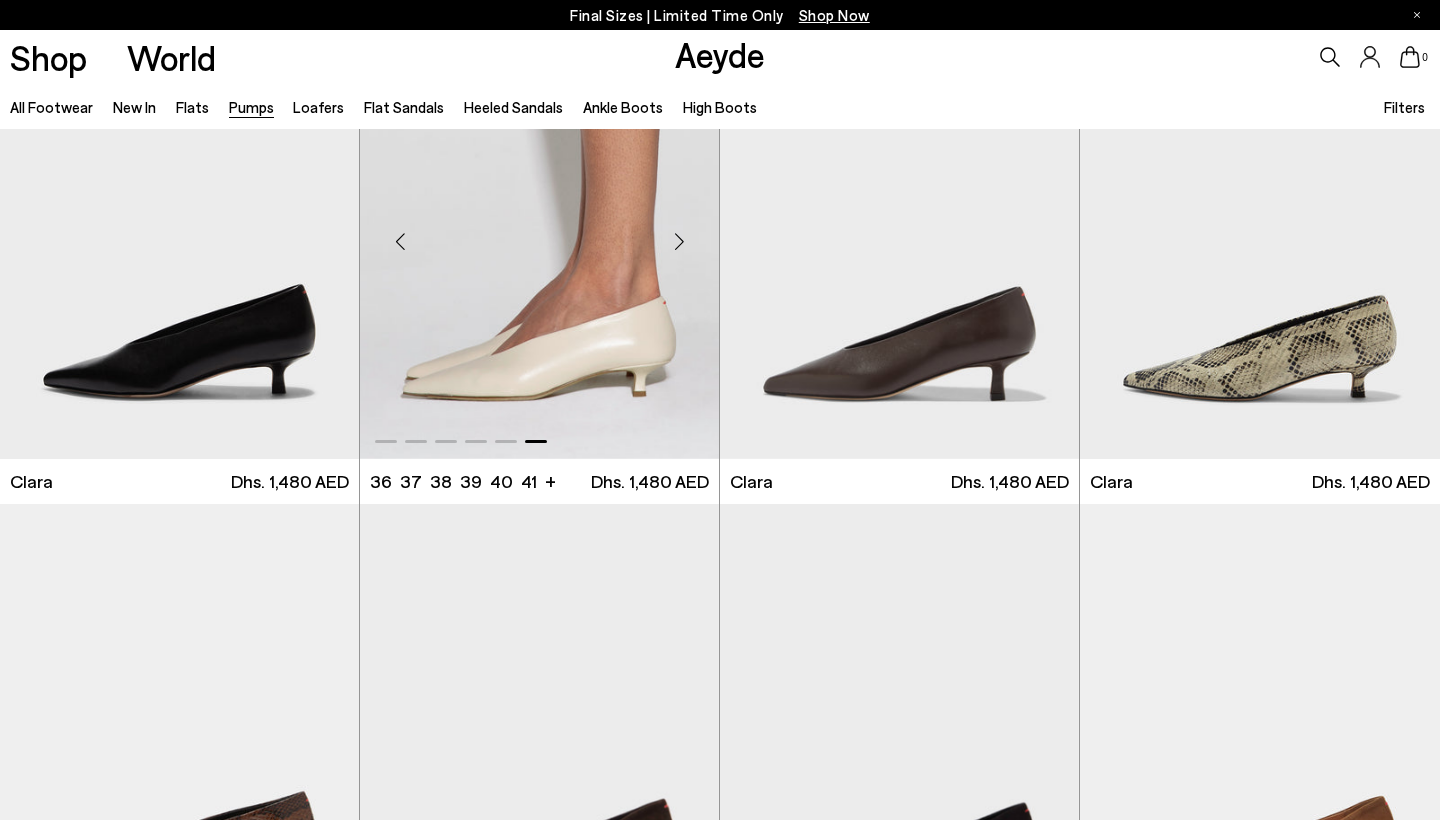 scroll, scrollTop: 2970, scrollLeft: 0, axis: vertical 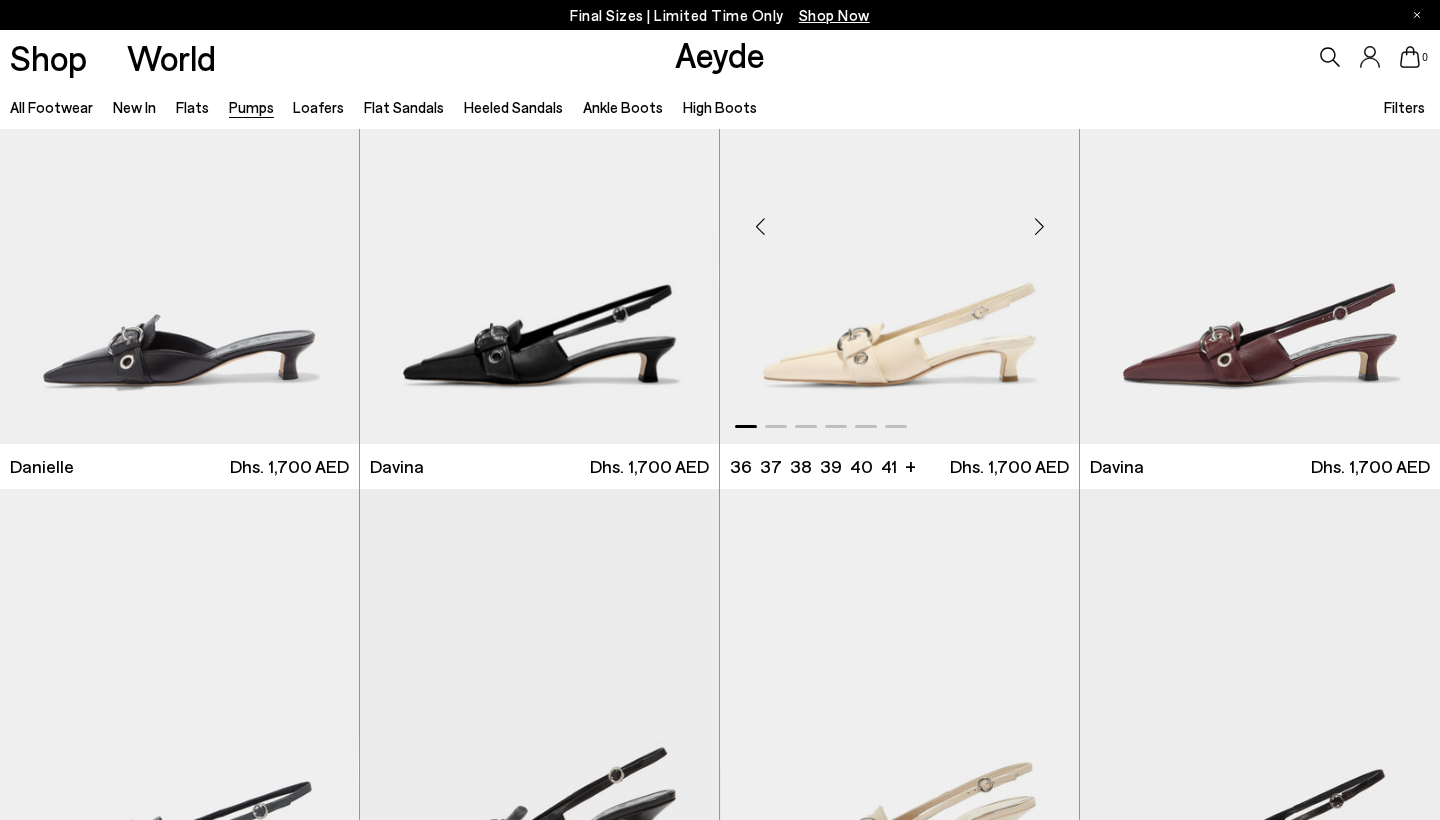 click at bounding box center (1039, 226) 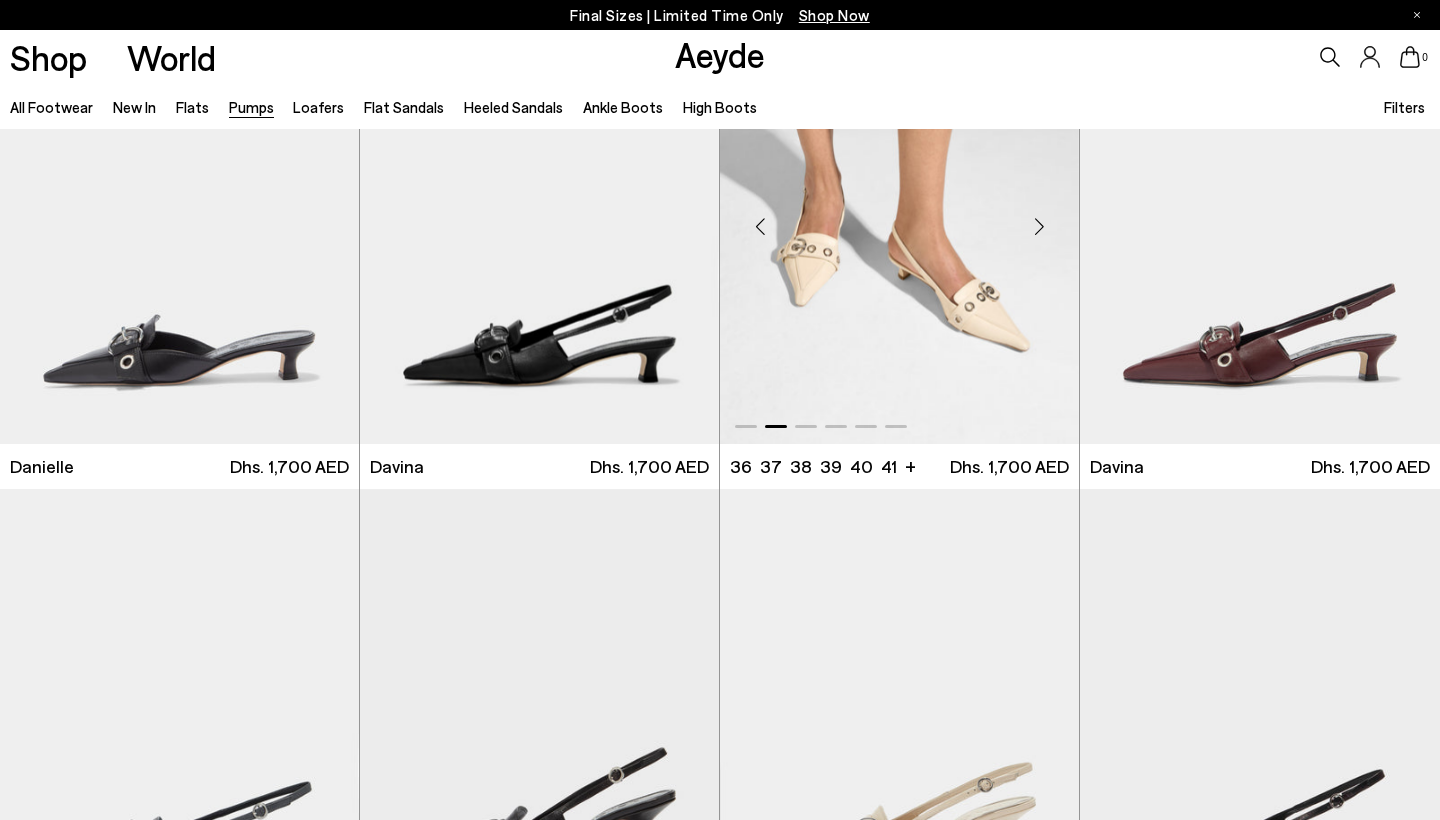 click at bounding box center [1039, 226] 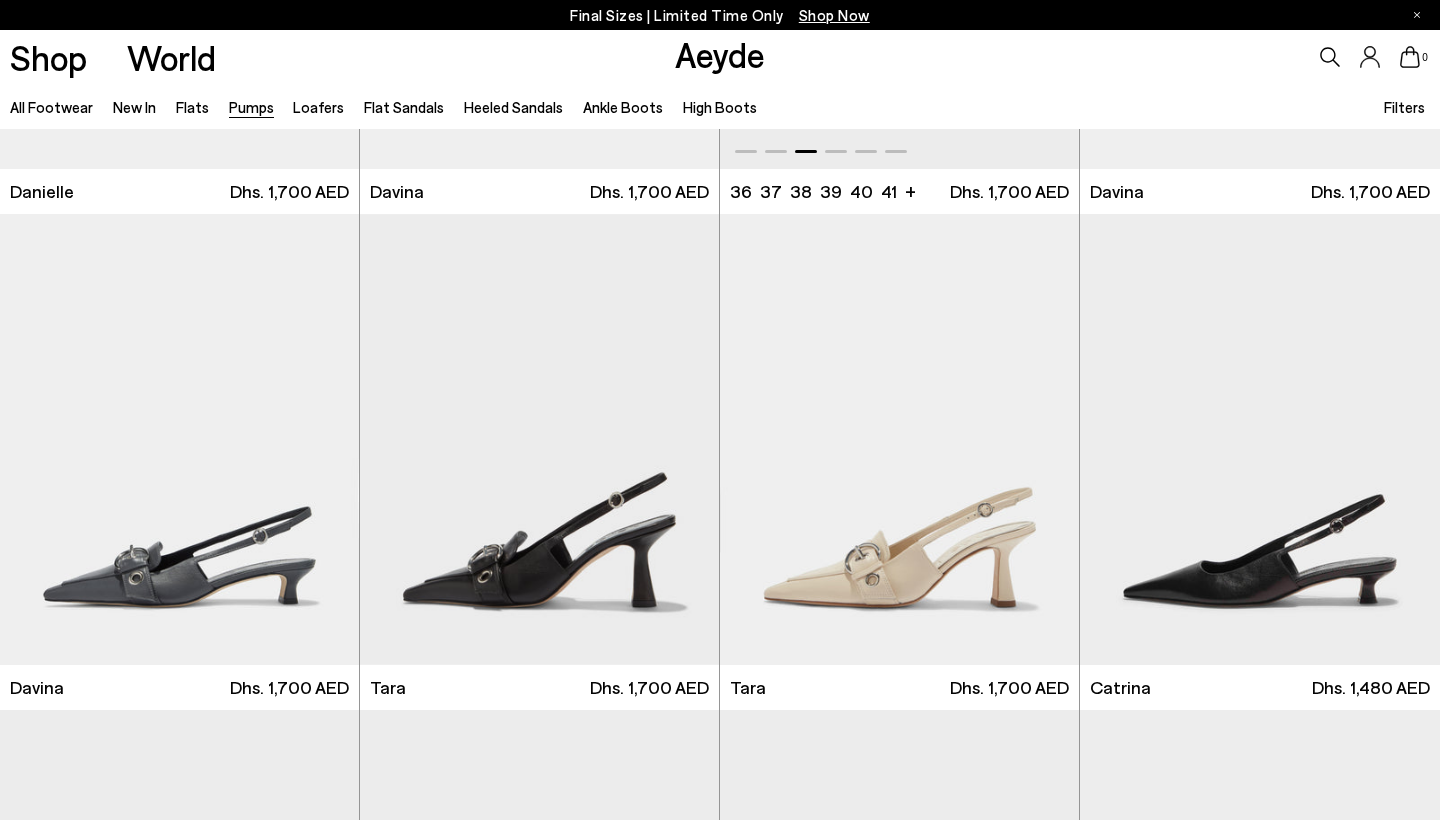 scroll, scrollTop: 4620, scrollLeft: 0, axis: vertical 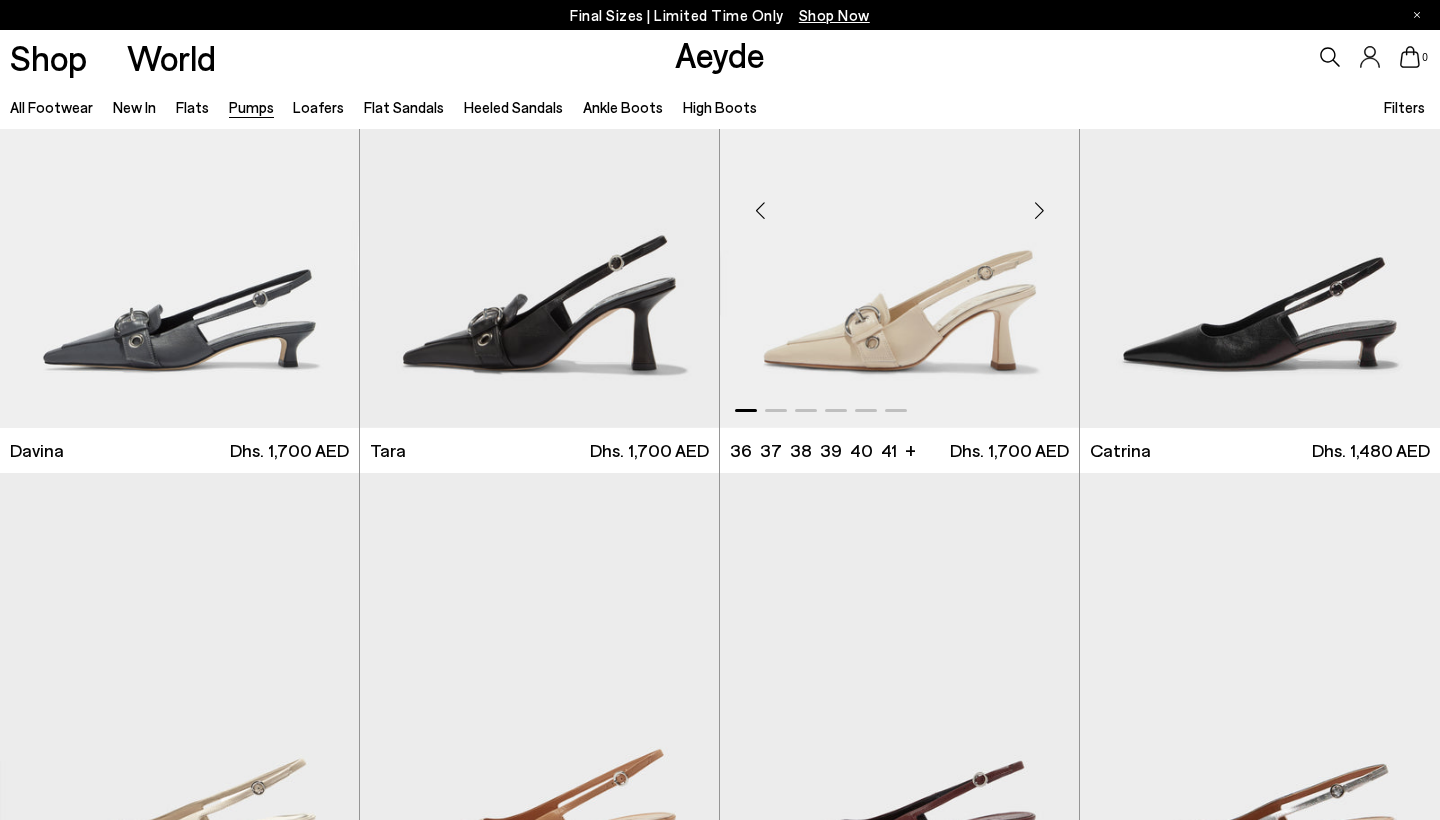 click at bounding box center (1039, 211) 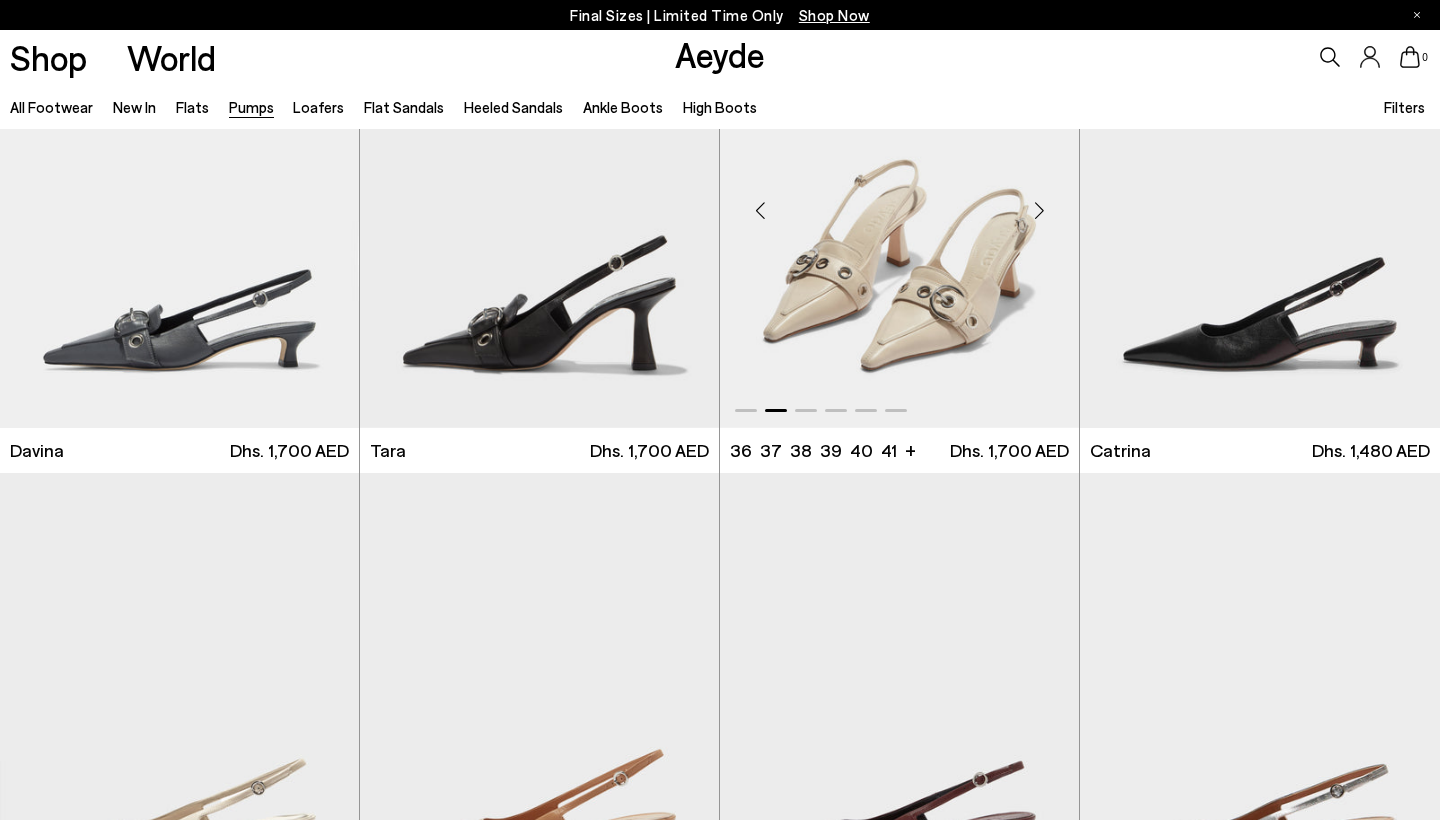click at bounding box center [1039, 211] 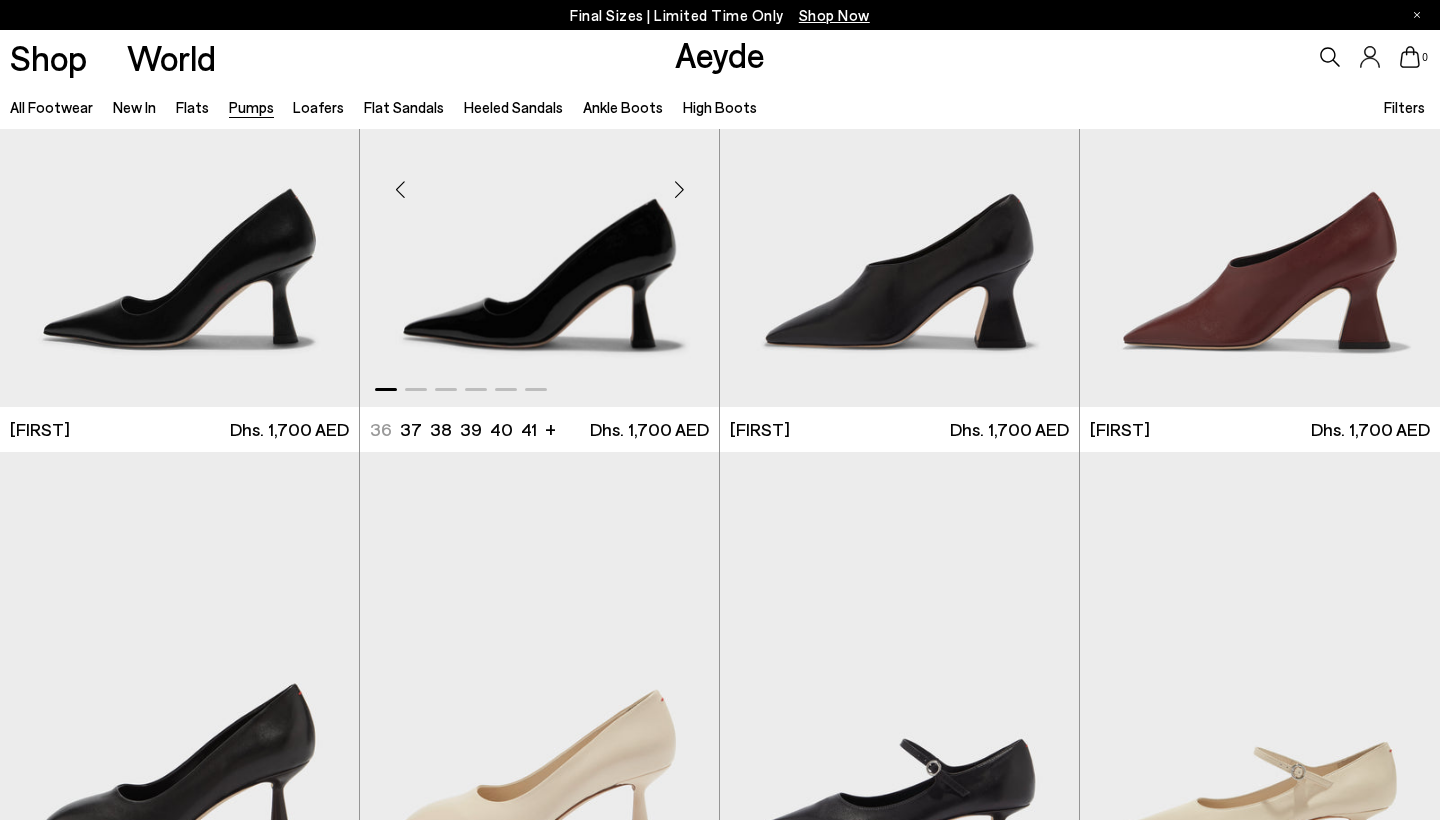 scroll, scrollTop: 7024, scrollLeft: 0, axis: vertical 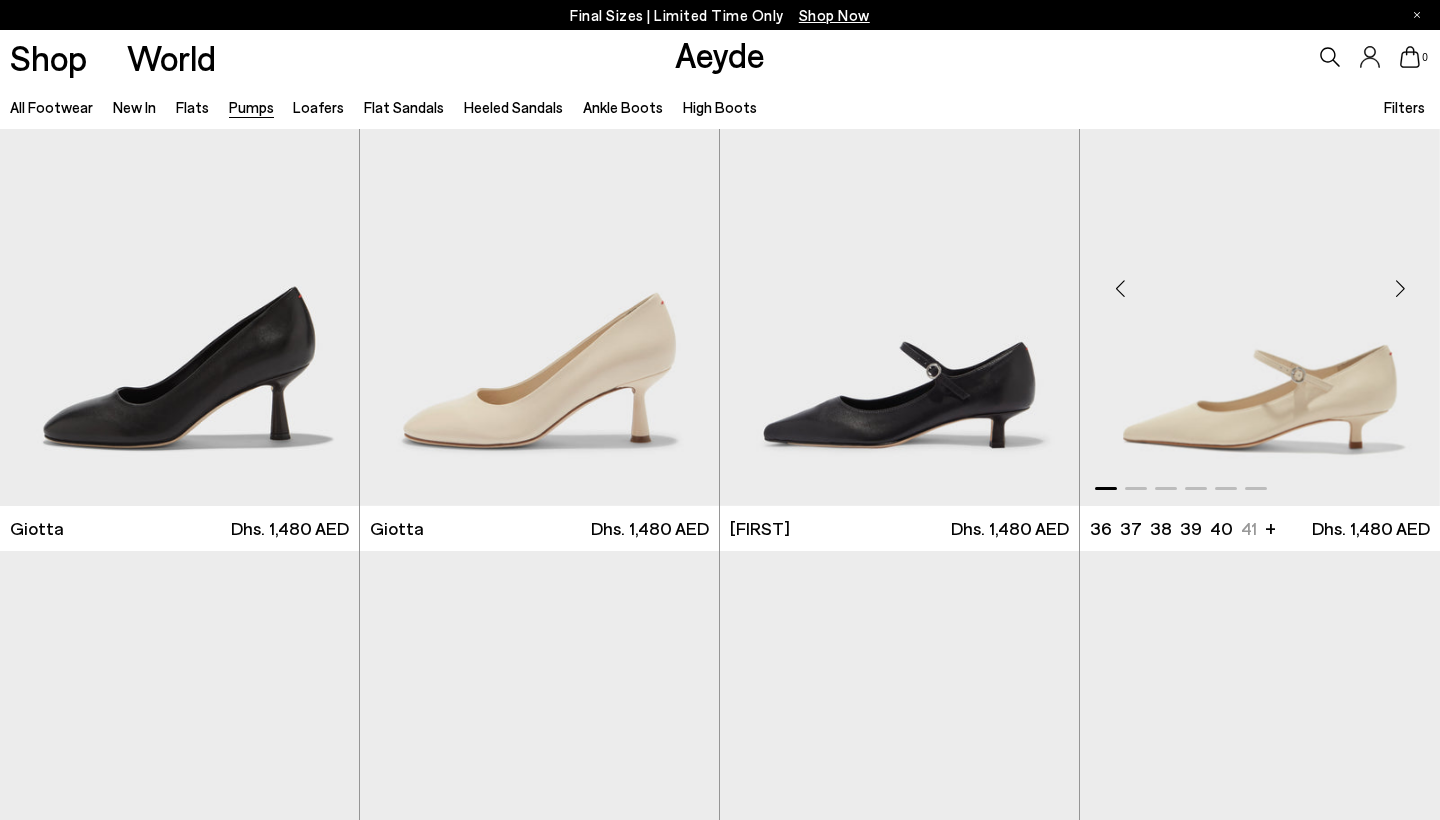 click at bounding box center (1400, 288) 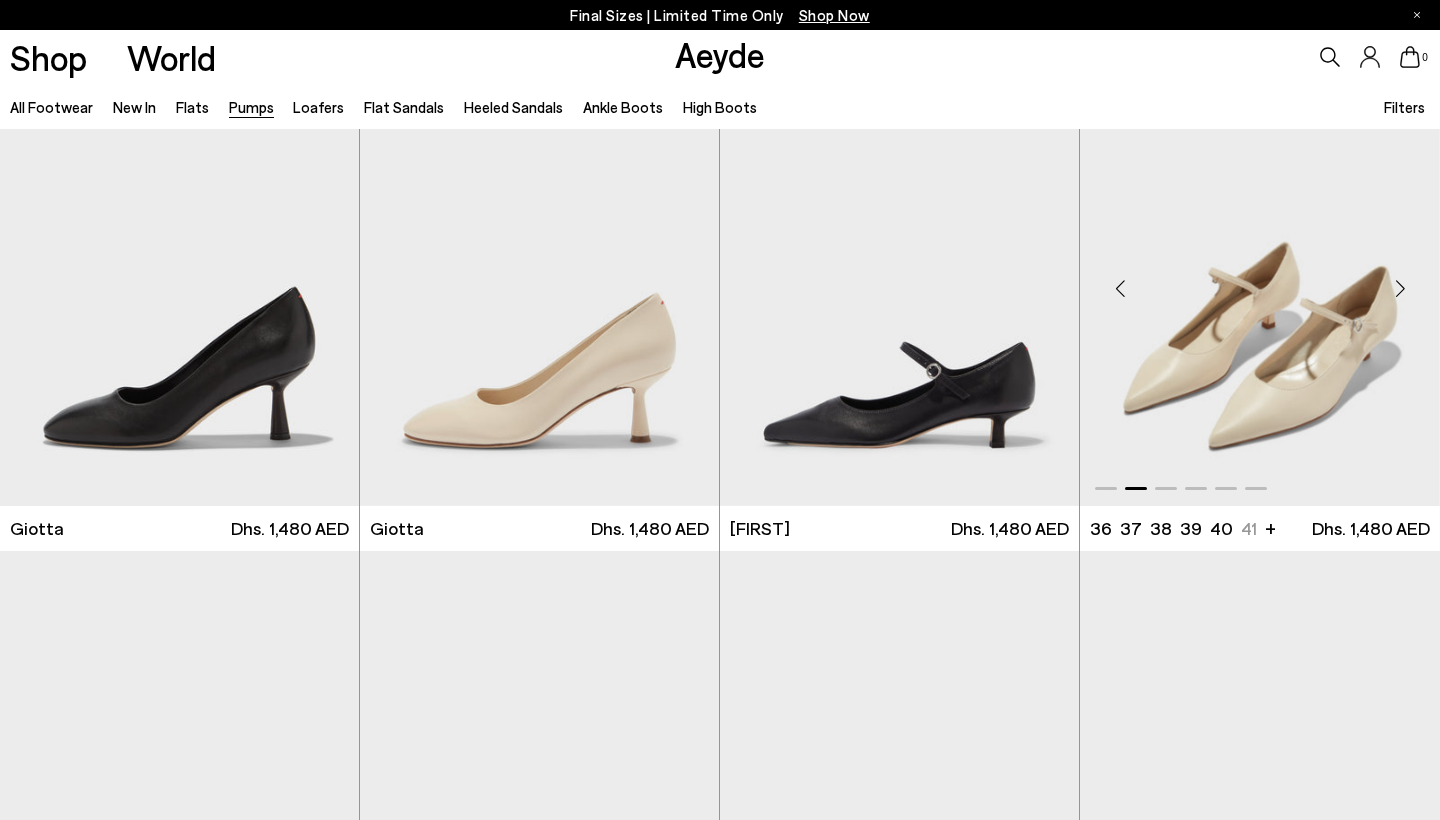 click at bounding box center (1400, 288) 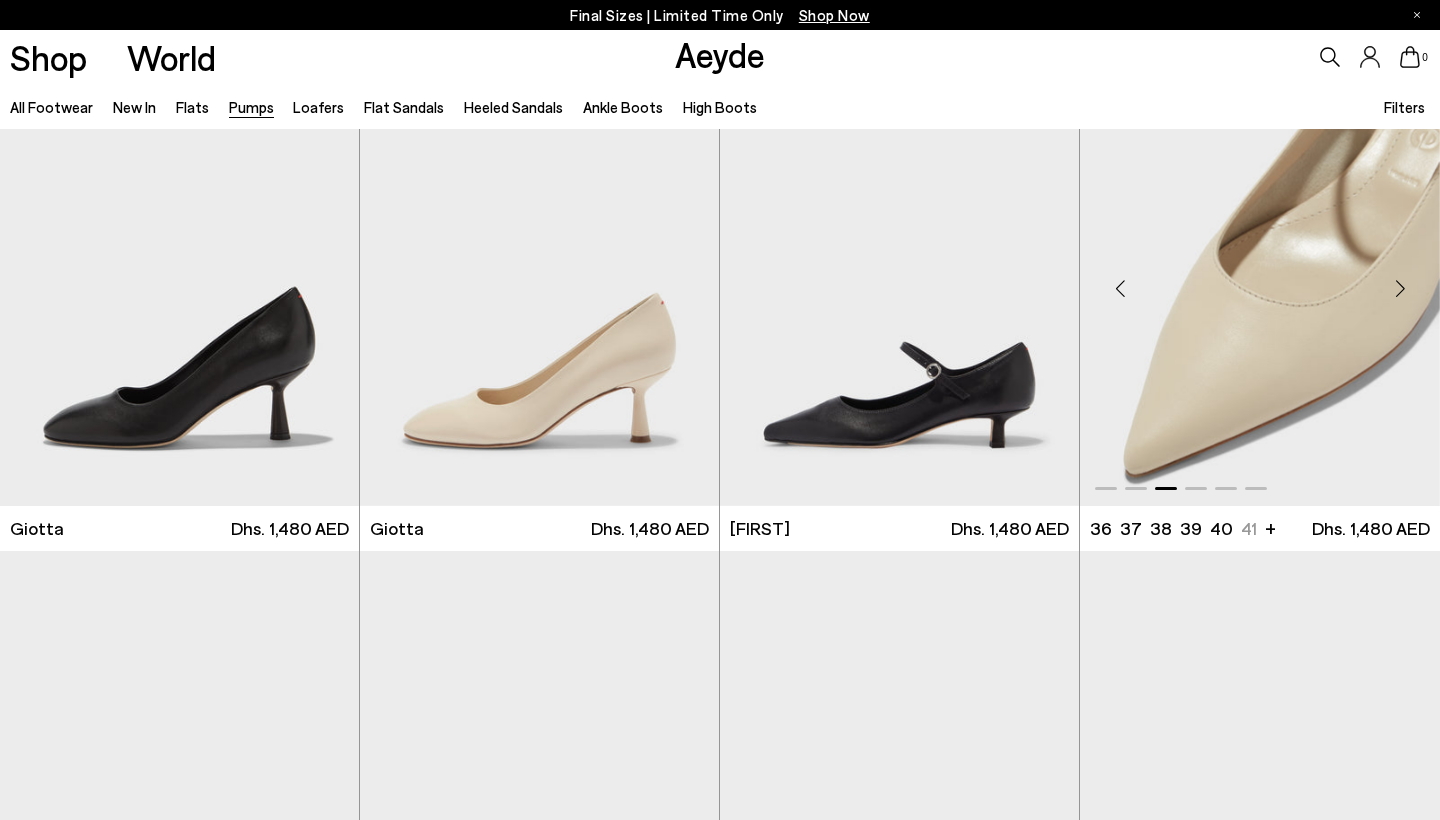 click at bounding box center [1400, 288] 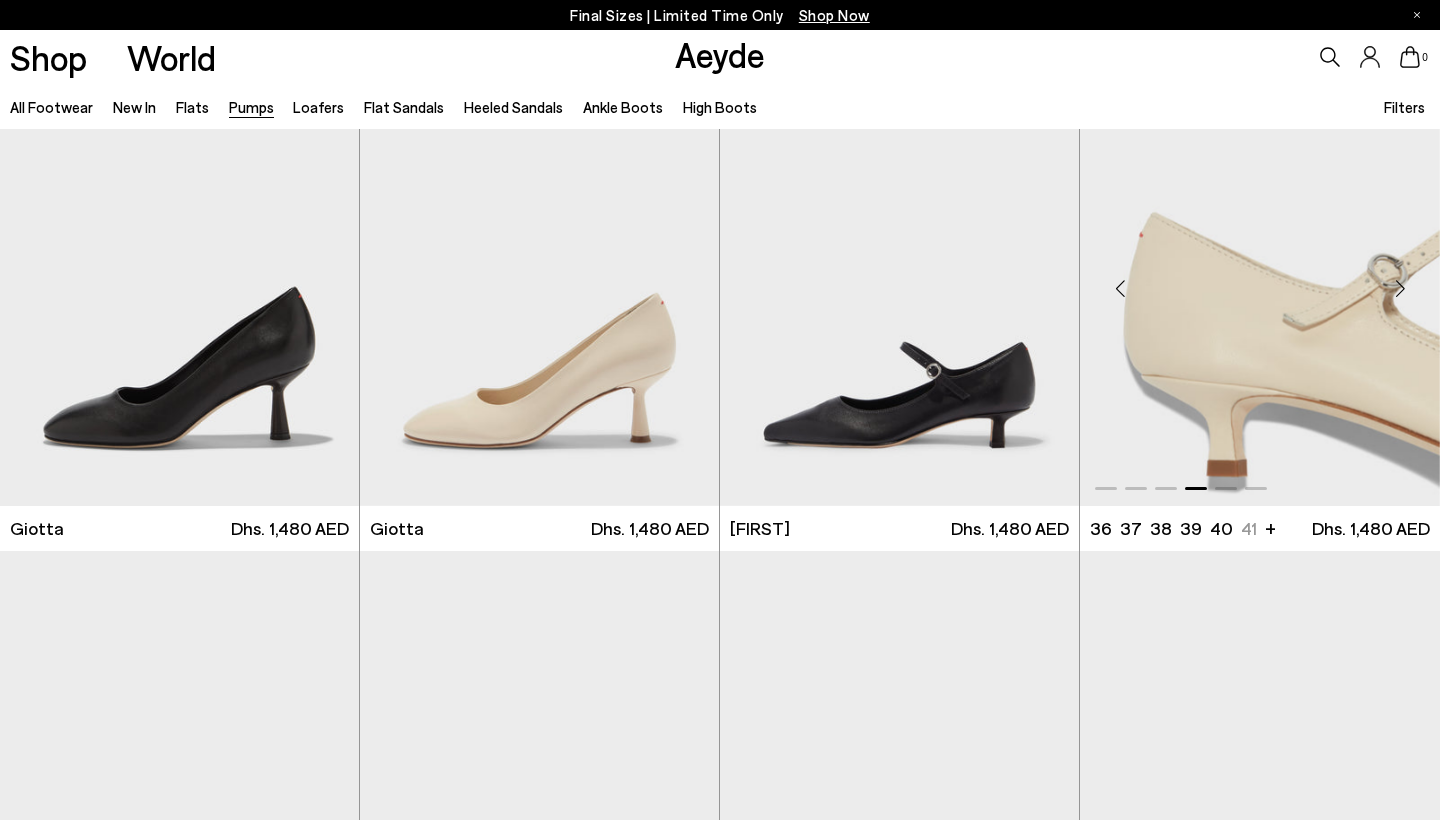click at bounding box center [1120, 288] 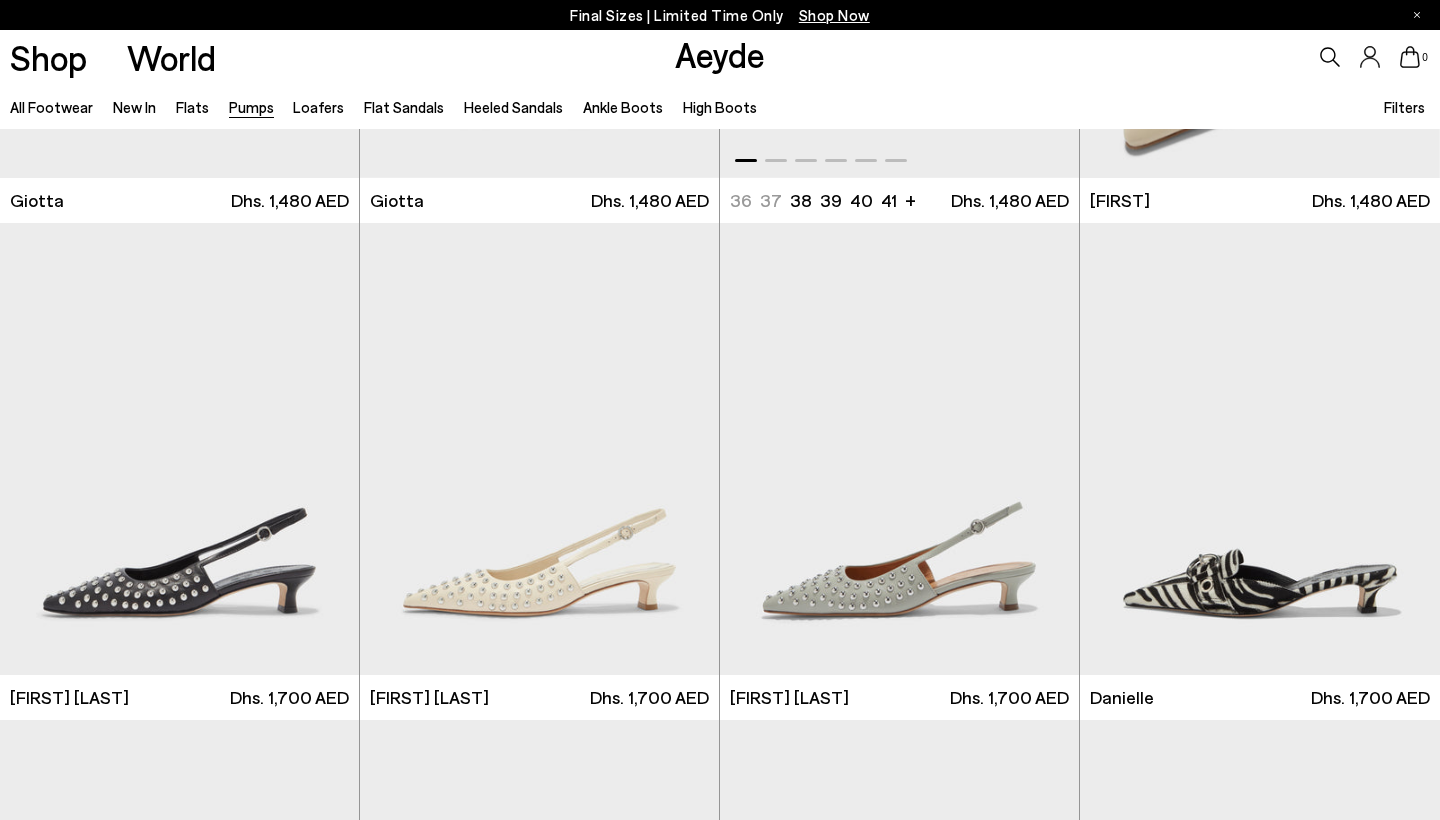 scroll, scrollTop: 7660, scrollLeft: 0, axis: vertical 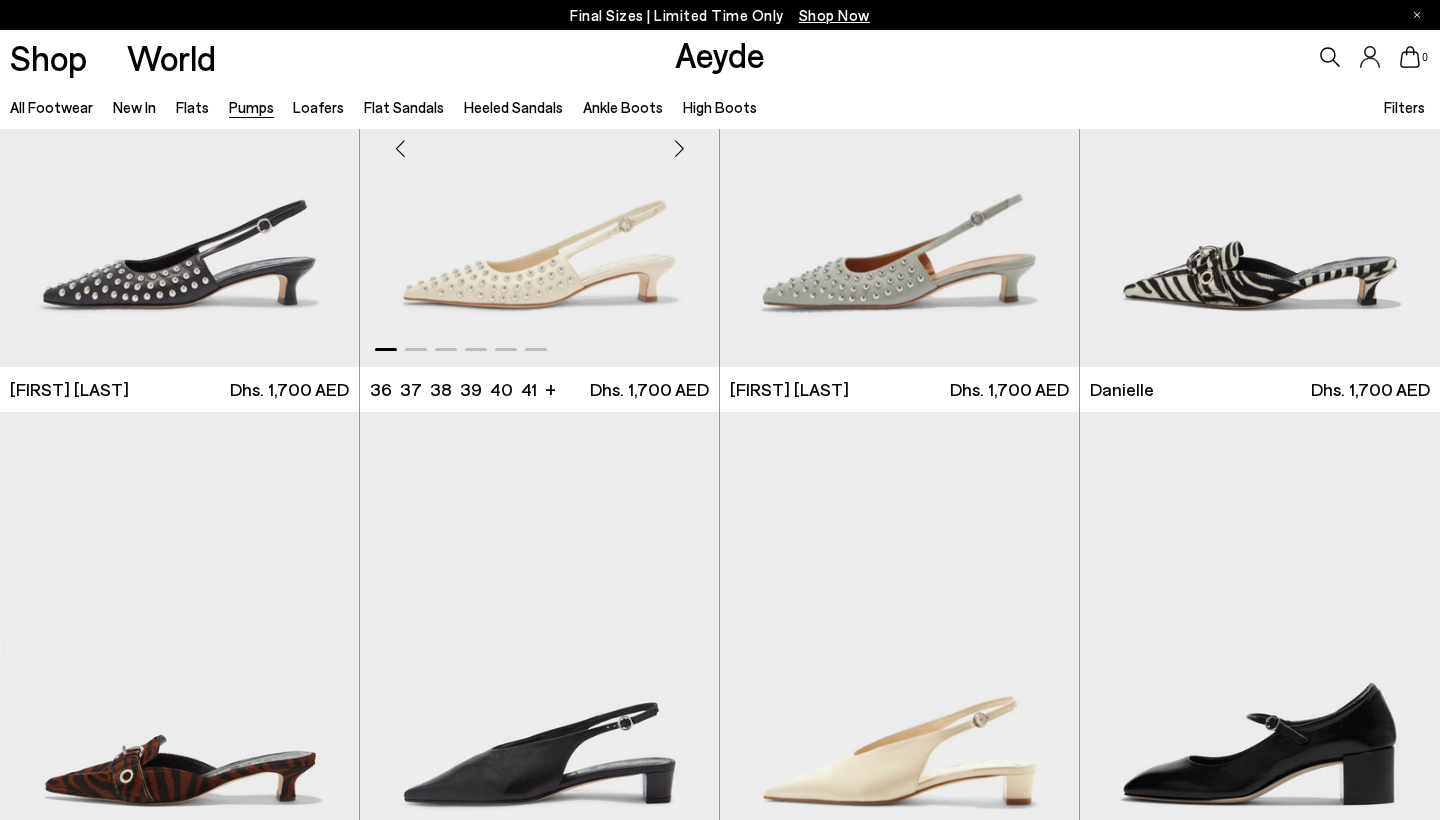 click at bounding box center [679, 149] 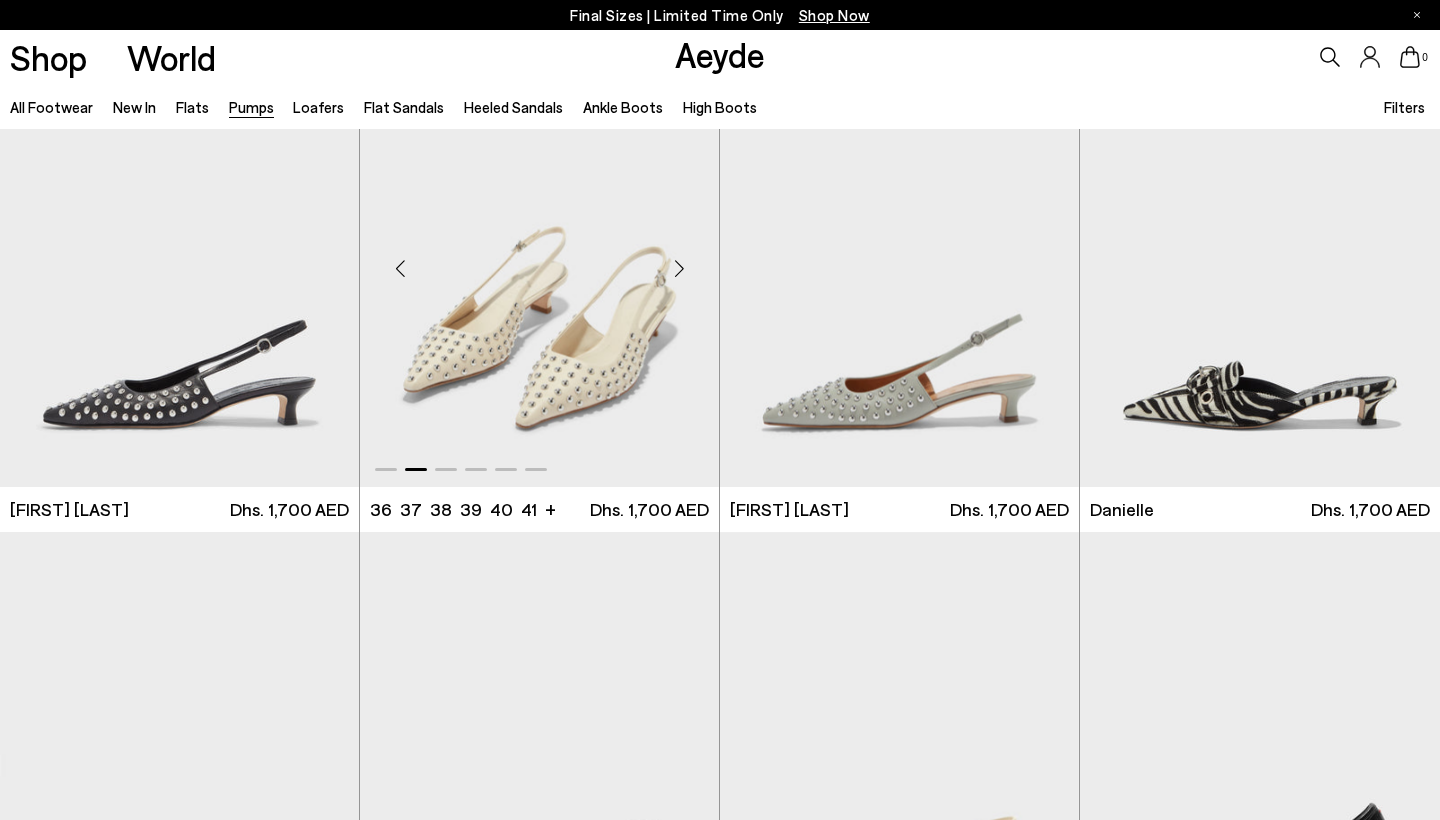 scroll, scrollTop: 7538, scrollLeft: 0, axis: vertical 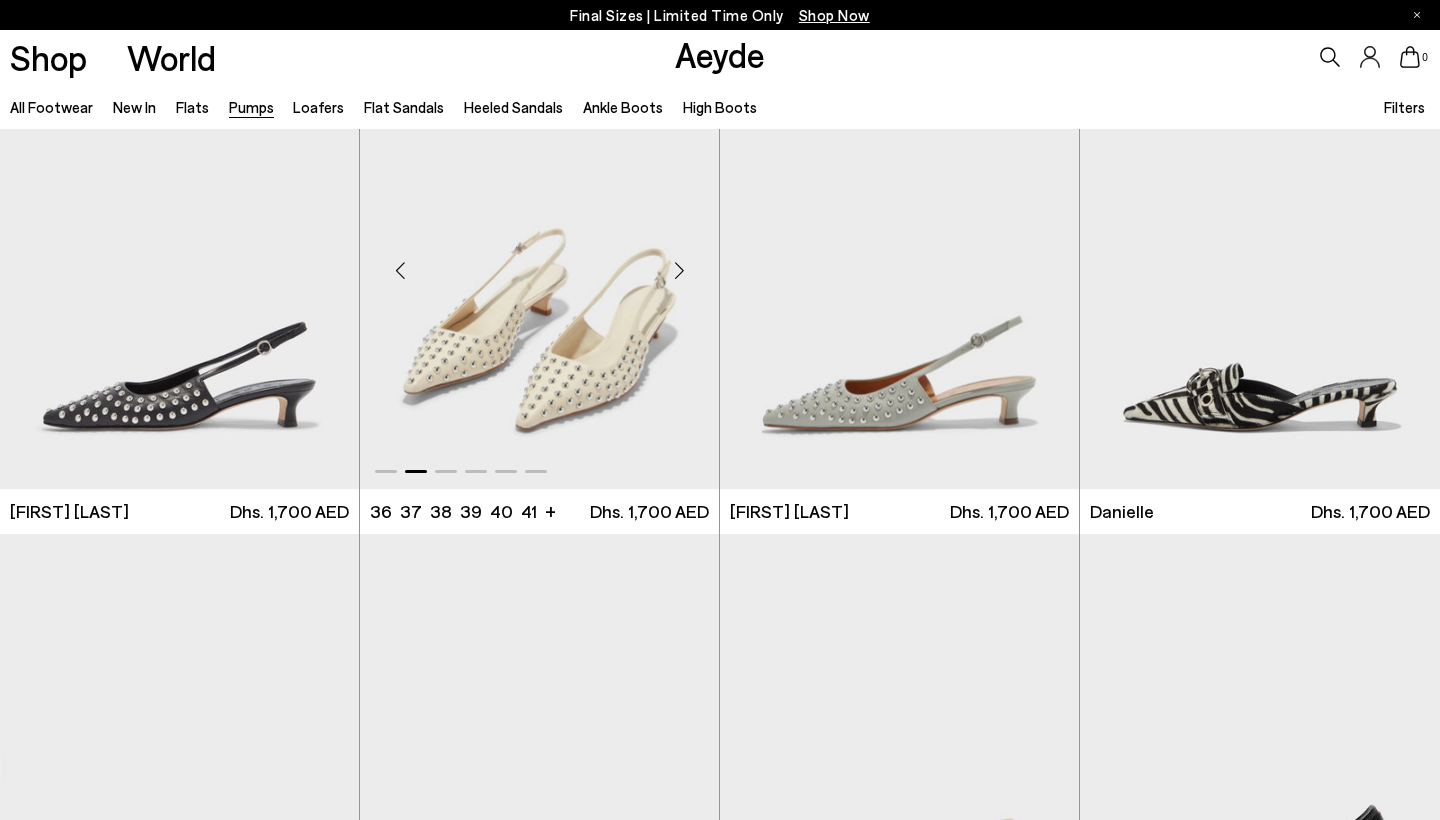 click at bounding box center [679, 271] 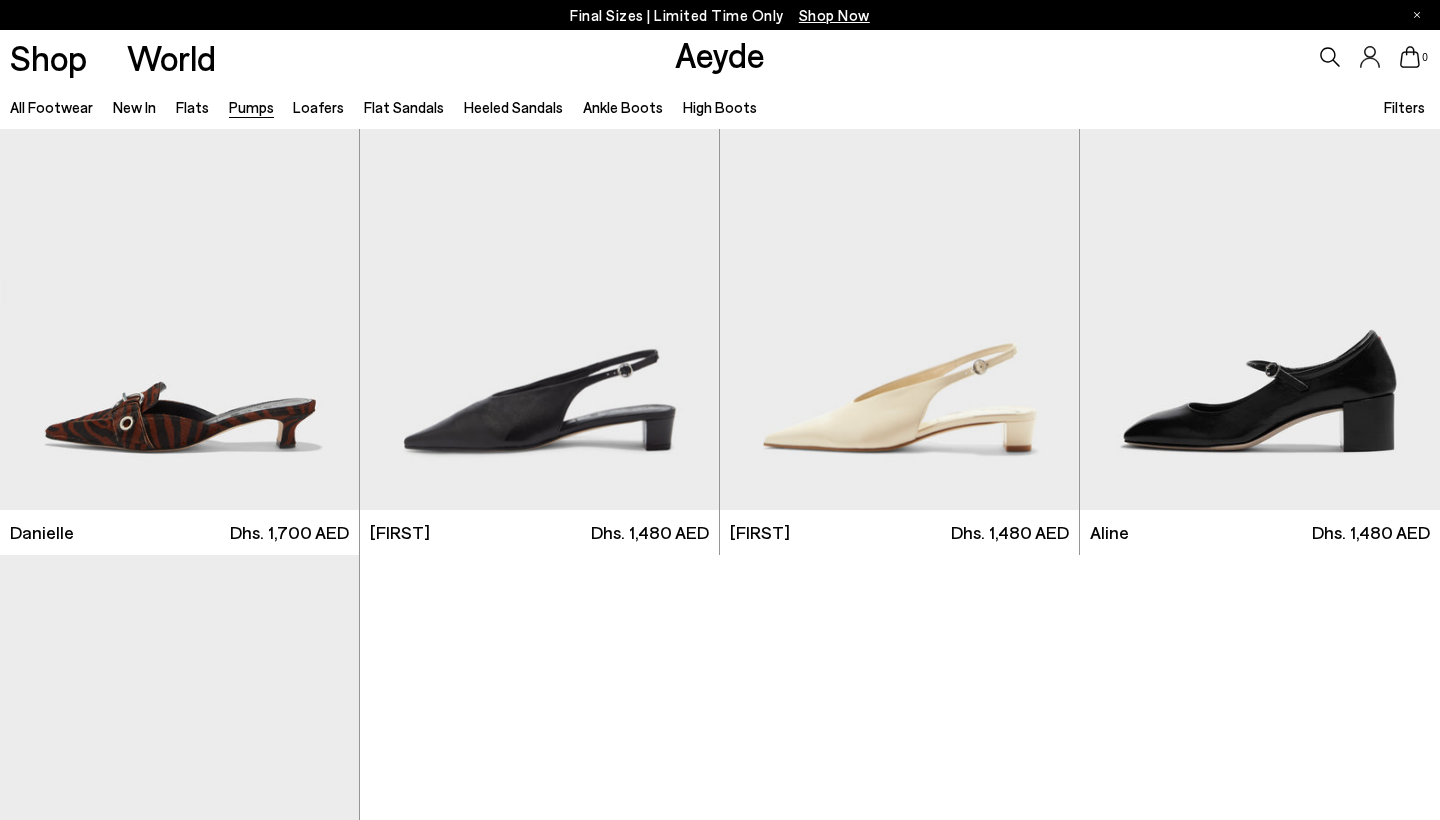scroll, scrollTop: 7797, scrollLeft: 0, axis: vertical 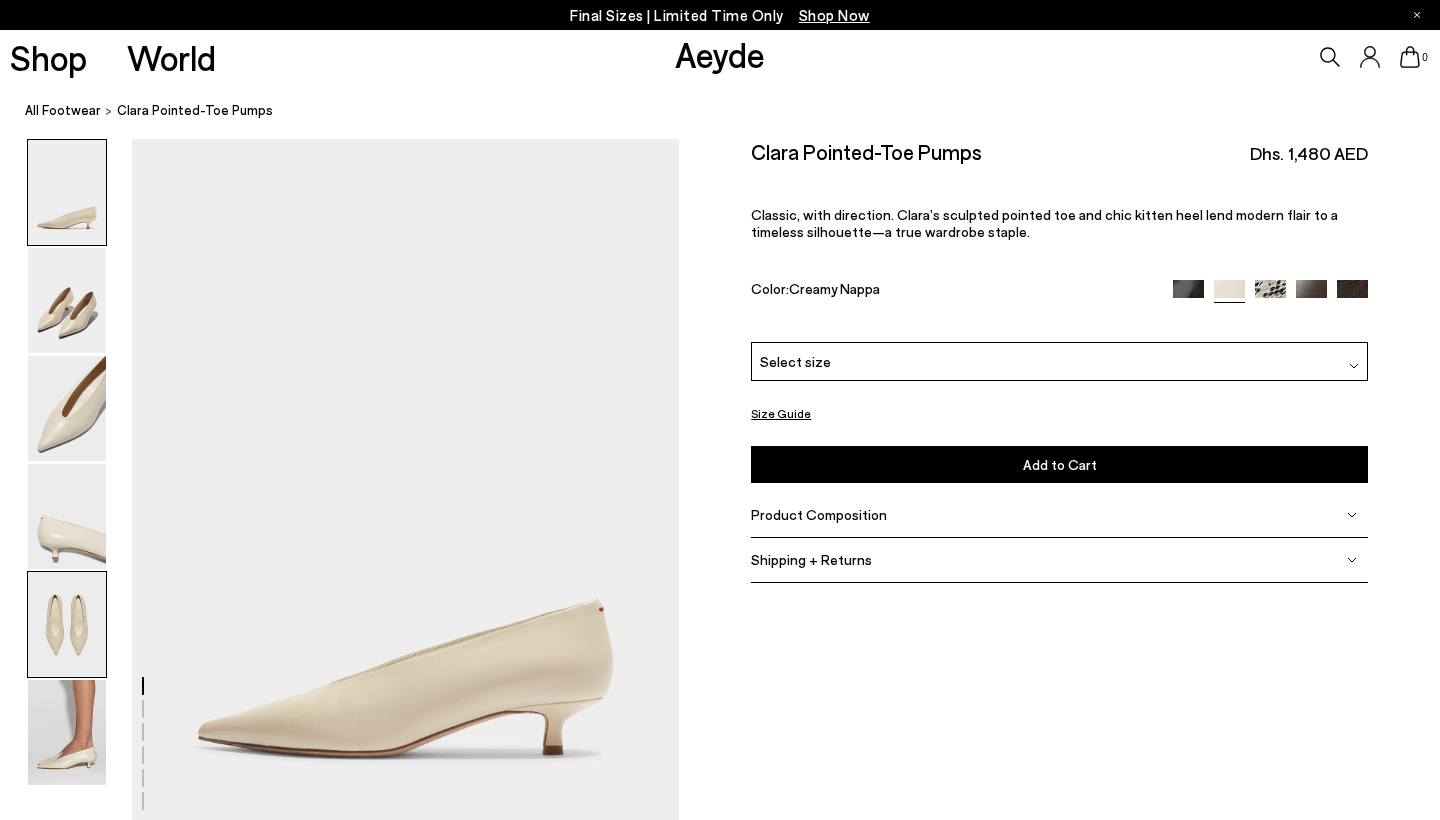 click at bounding box center (67, 624) 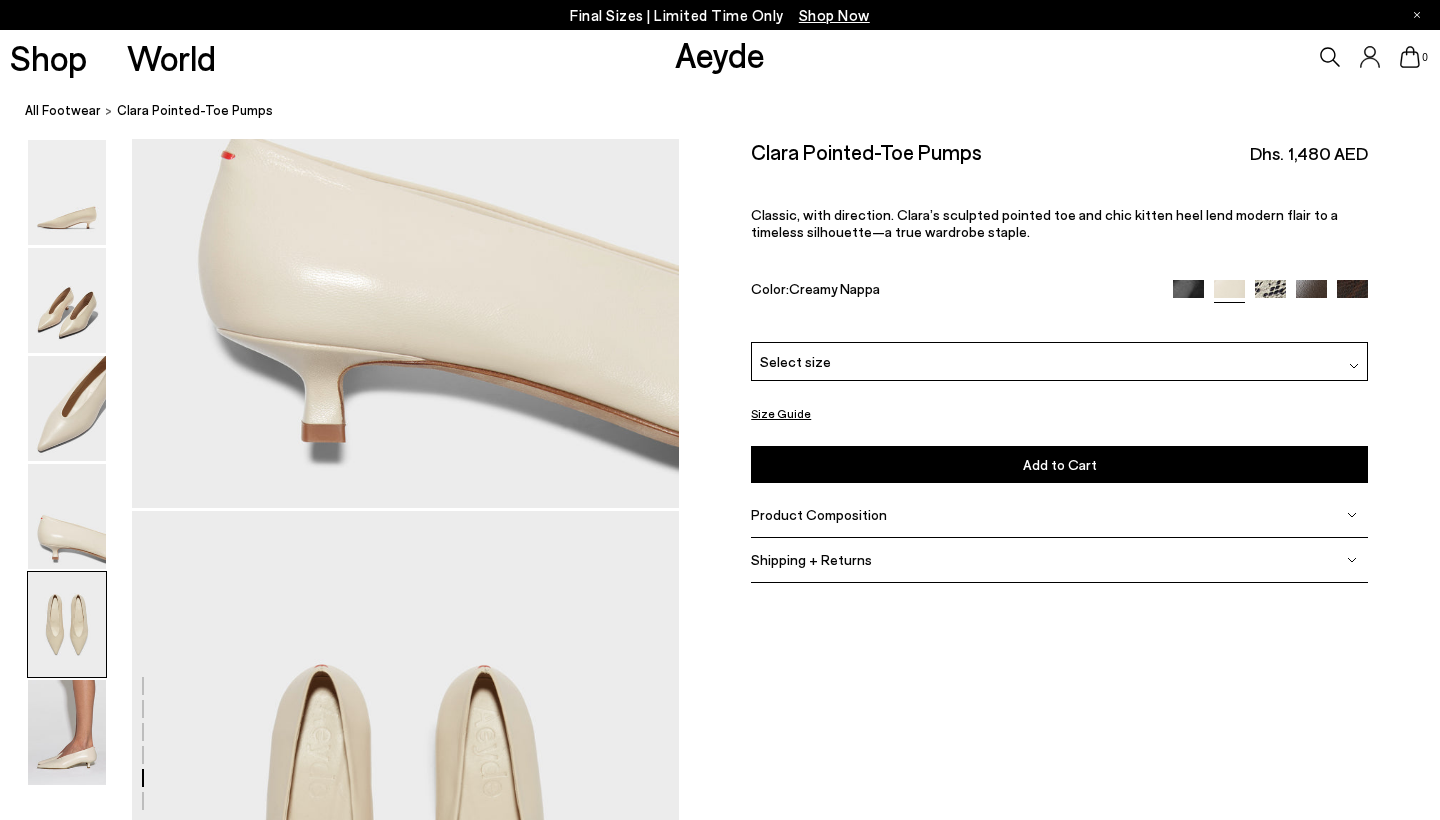 scroll, scrollTop: 2931, scrollLeft: 0, axis: vertical 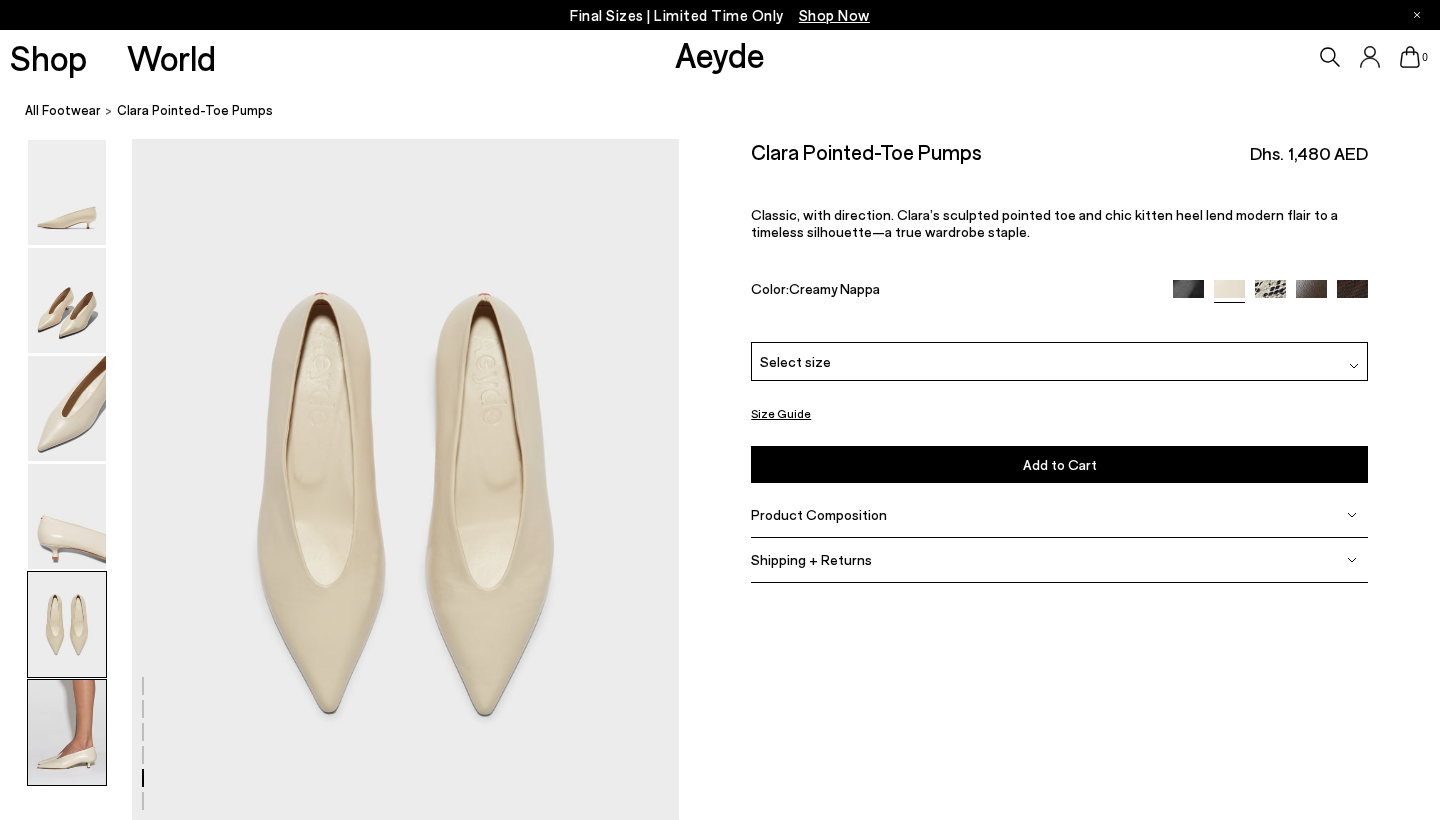 click at bounding box center (67, 732) 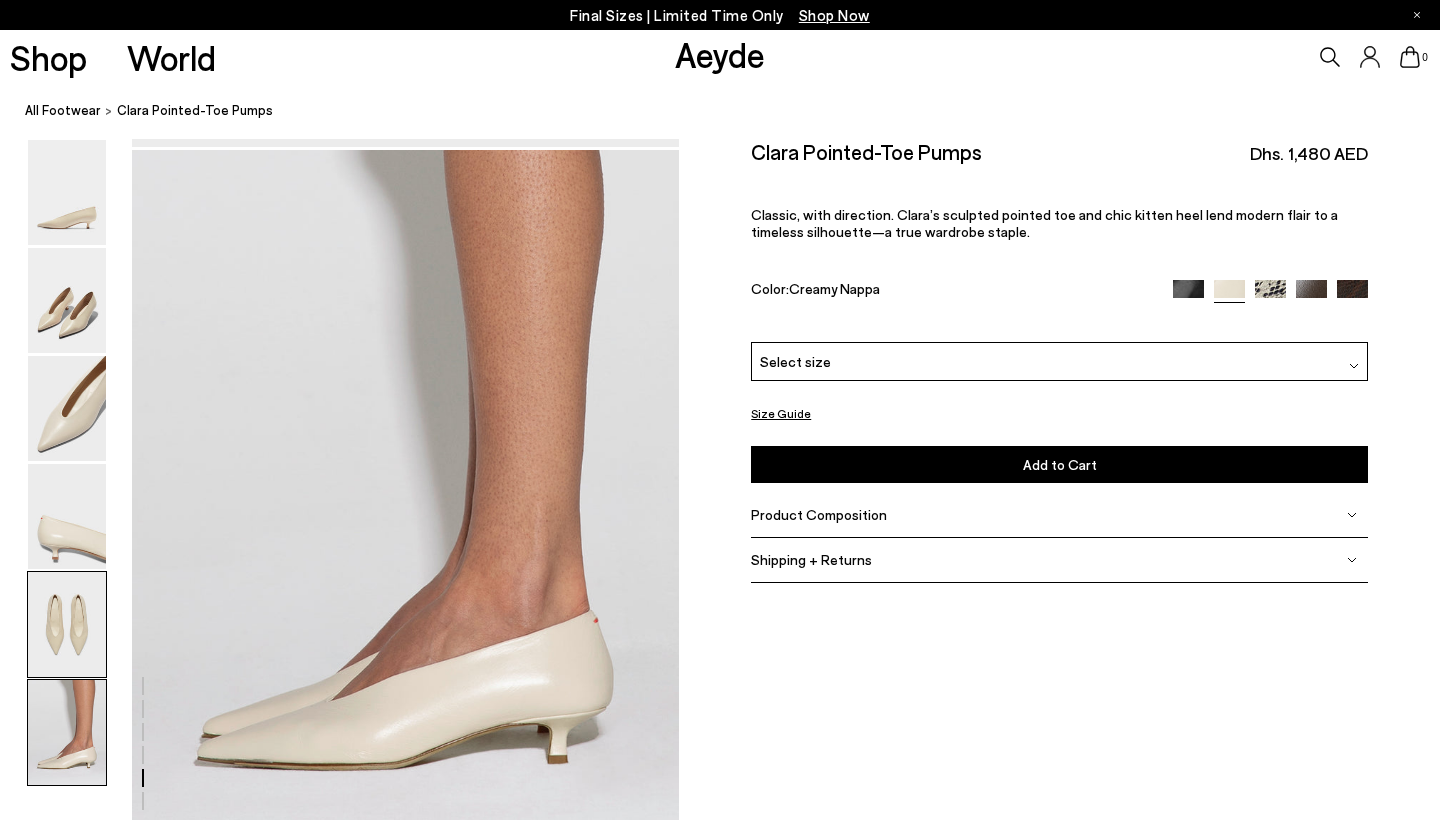 scroll, scrollTop: 3802, scrollLeft: 0, axis: vertical 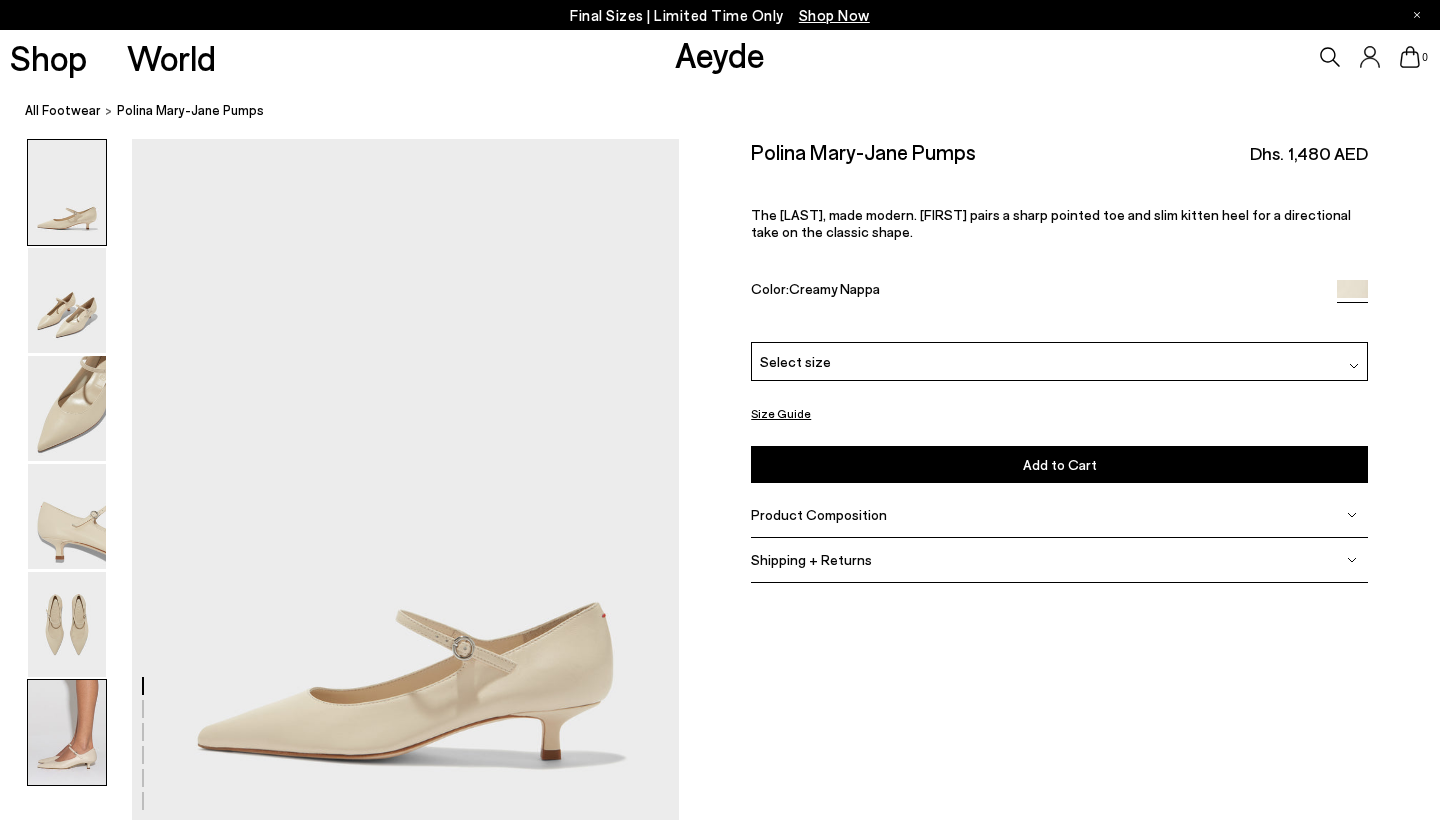 click at bounding box center [67, 732] 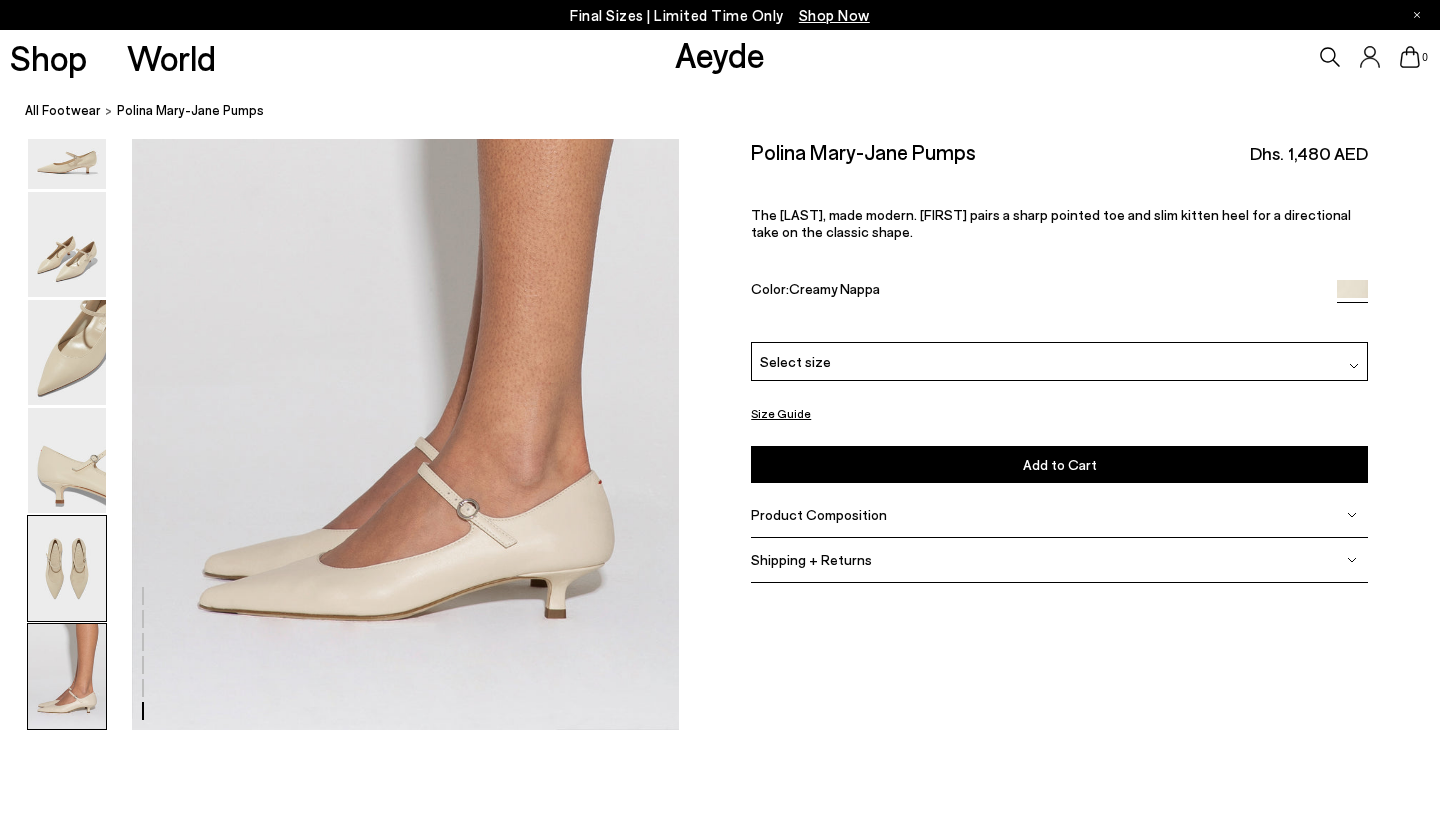 click at bounding box center (67, 568) 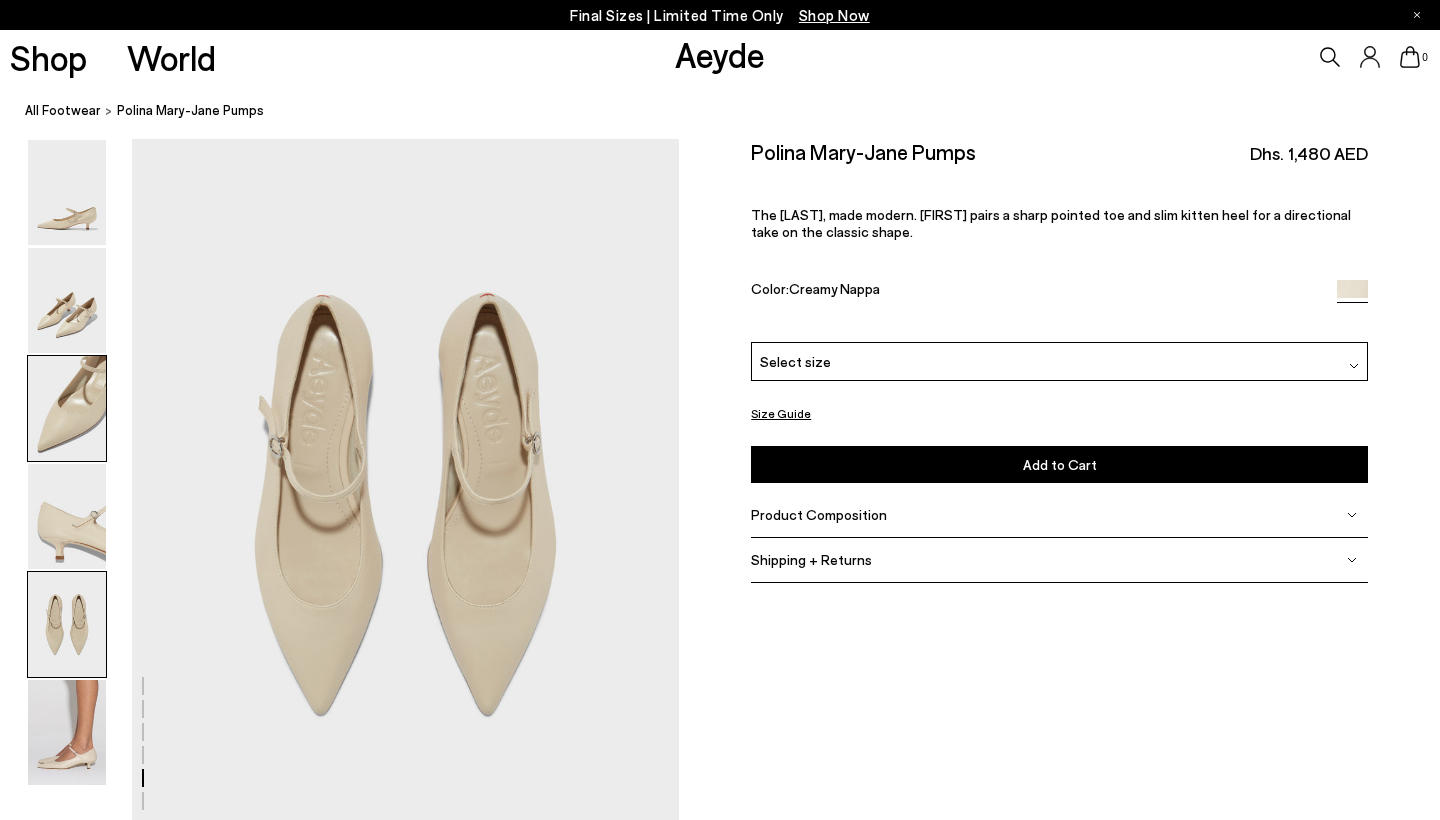 click at bounding box center [67, 408] 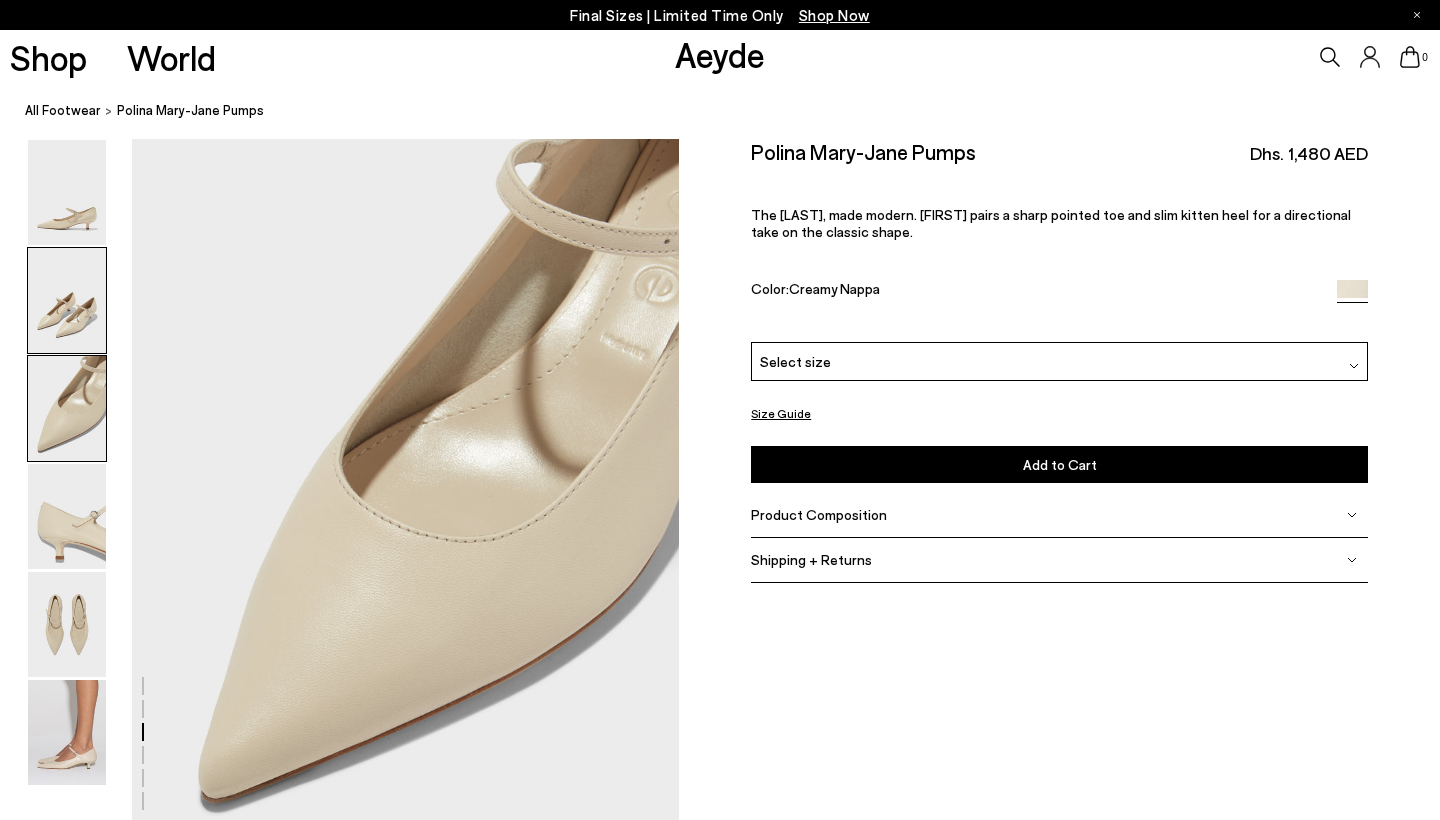 click at bounding box center [67, 300] 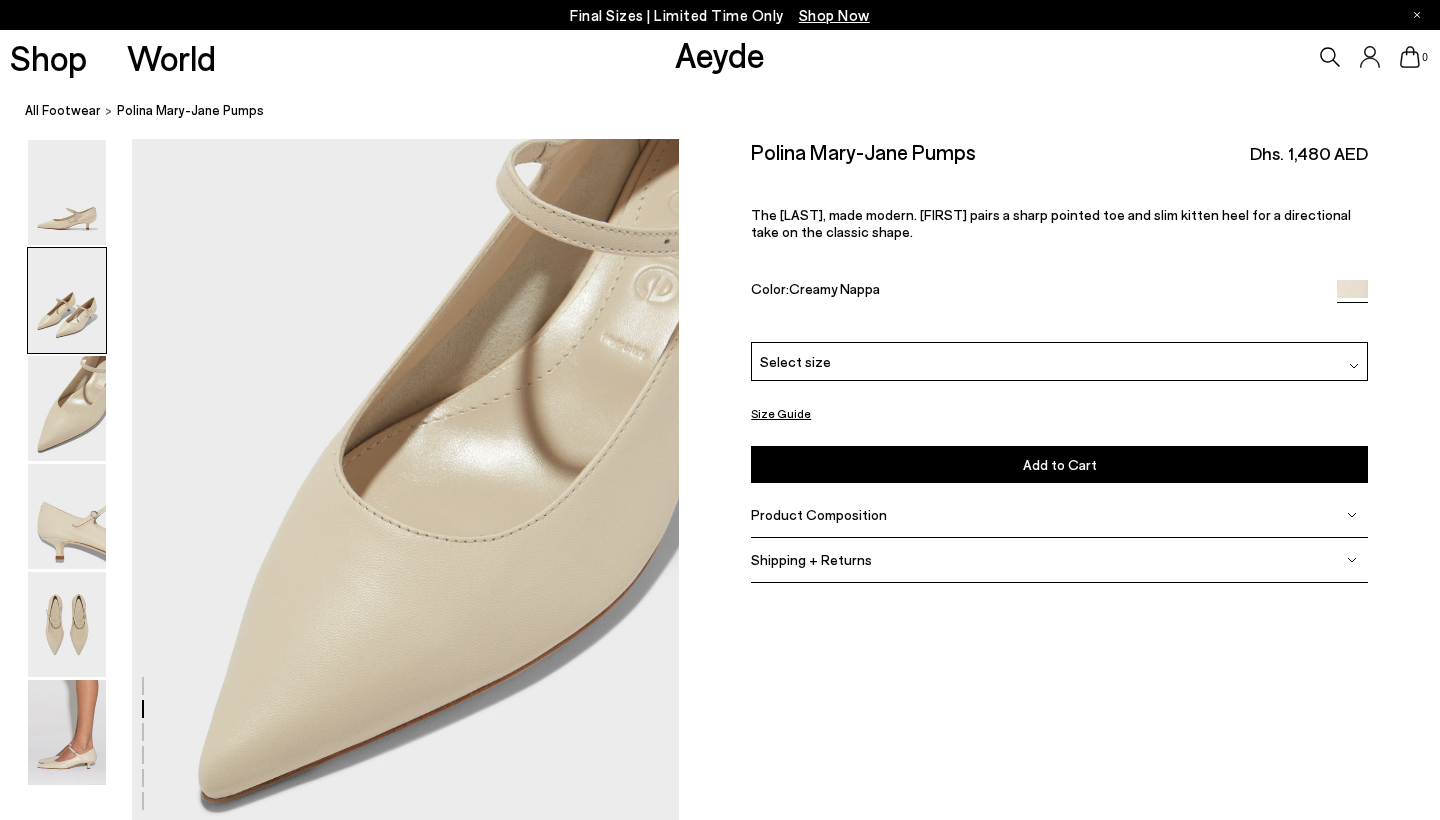 scroll, scrollTop: 733, scrollLeft: 0, axis: vertical 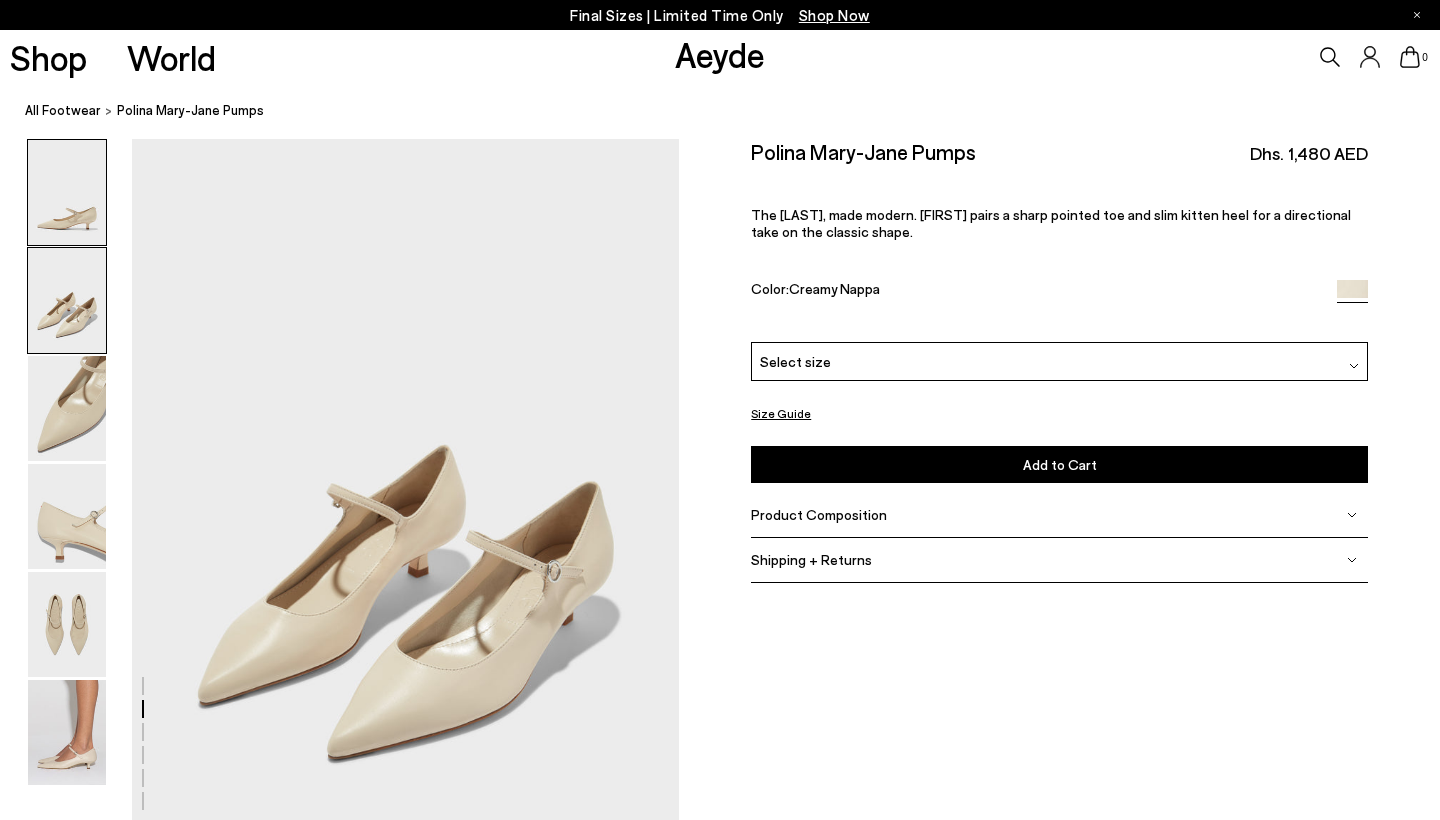 click at bounding box center (67, 192) 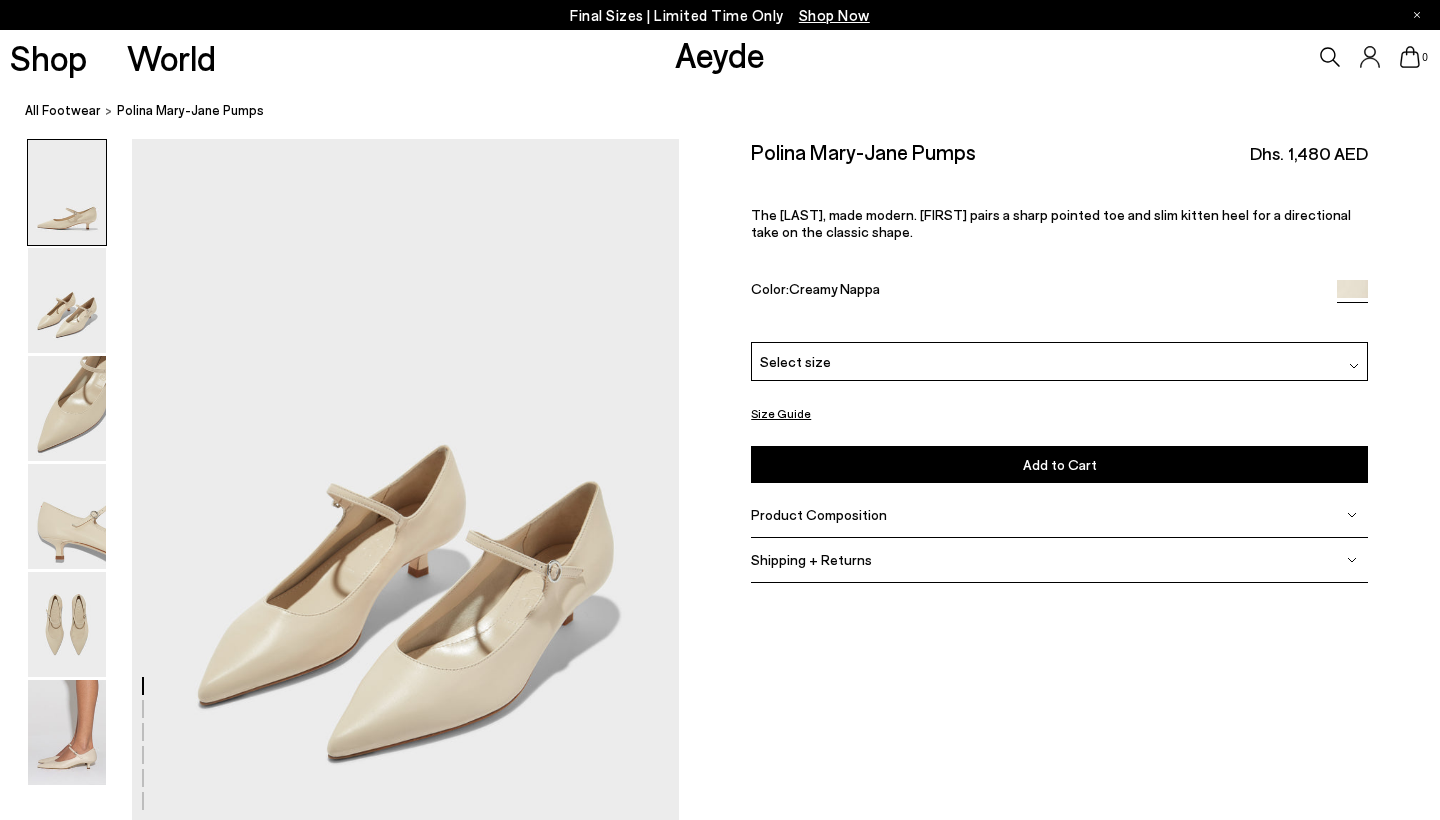 scroll, scrollTop: 0, scrollLeft: 0, axis: both 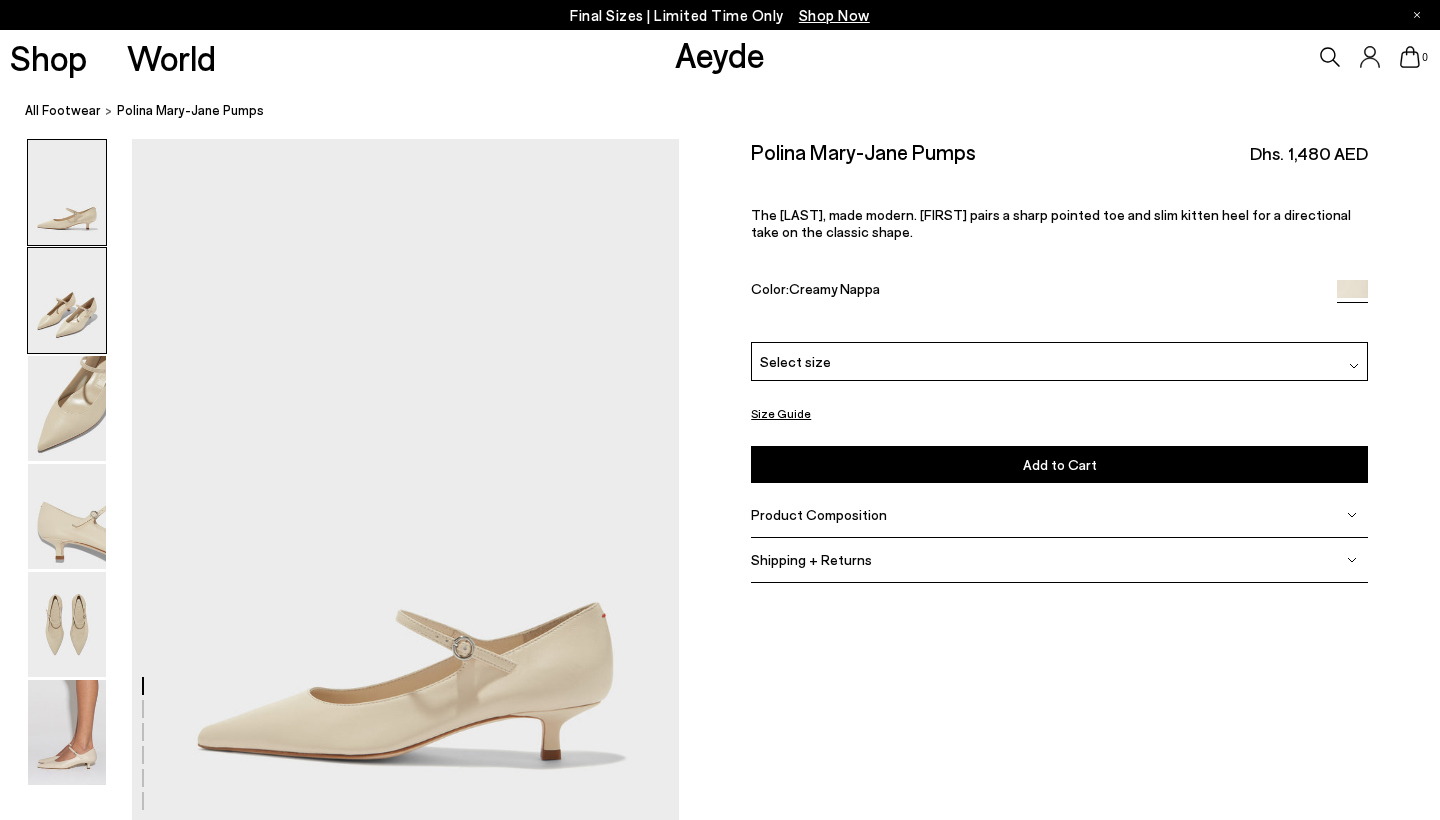 click at bounding box center [67, 300] 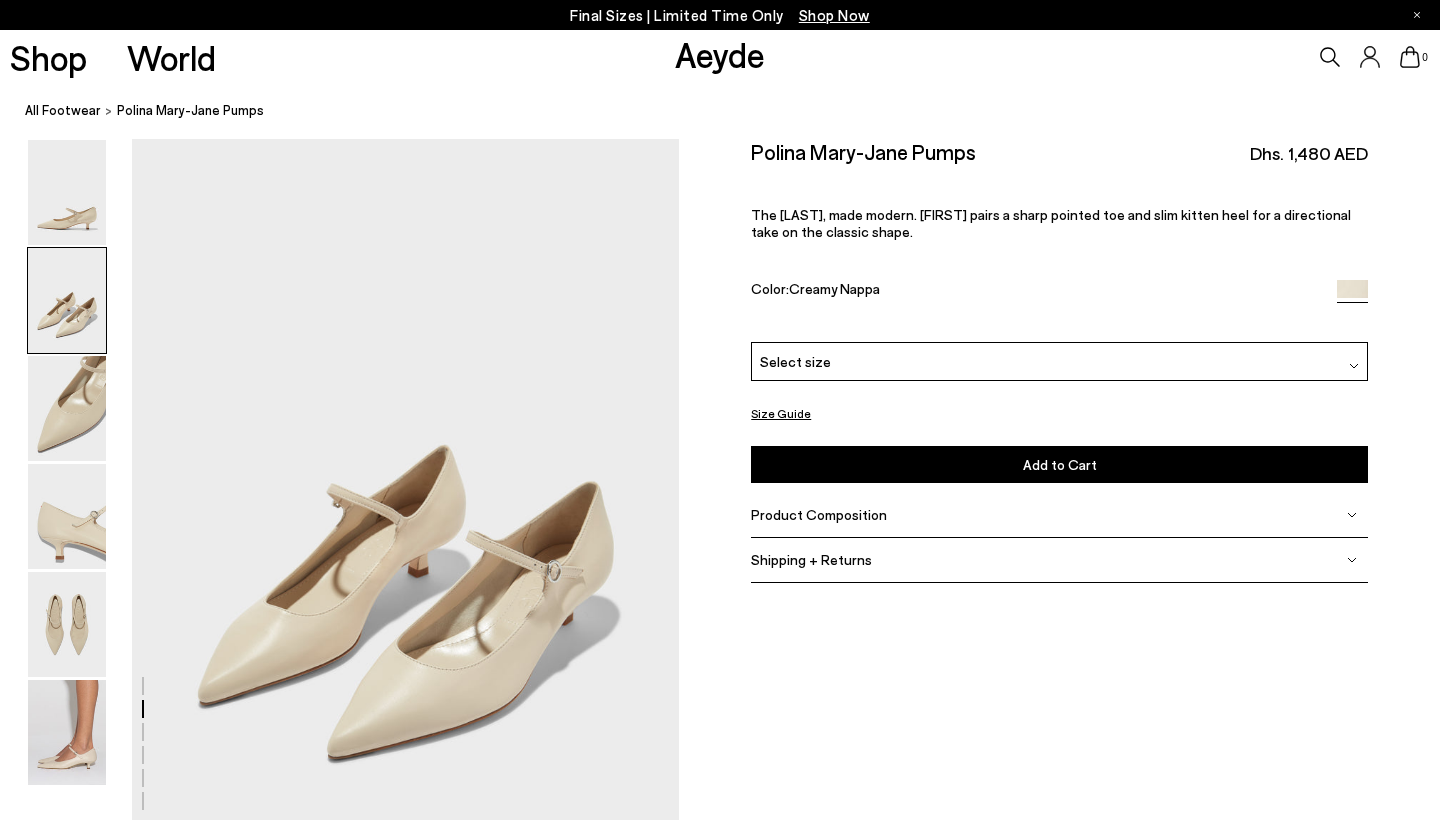 click at bounding box center (67, 300) 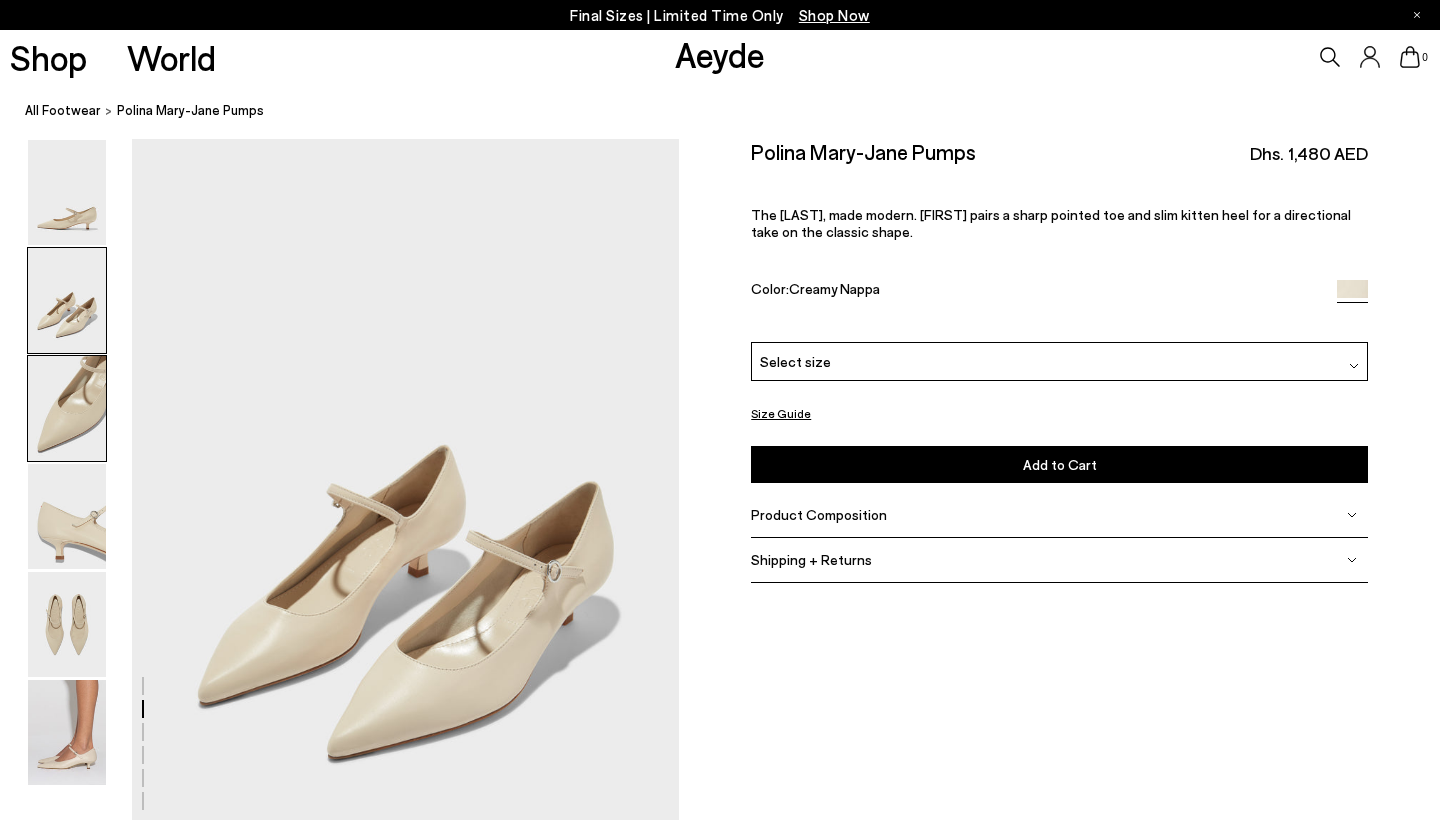 click at bounding box center [67, 408] 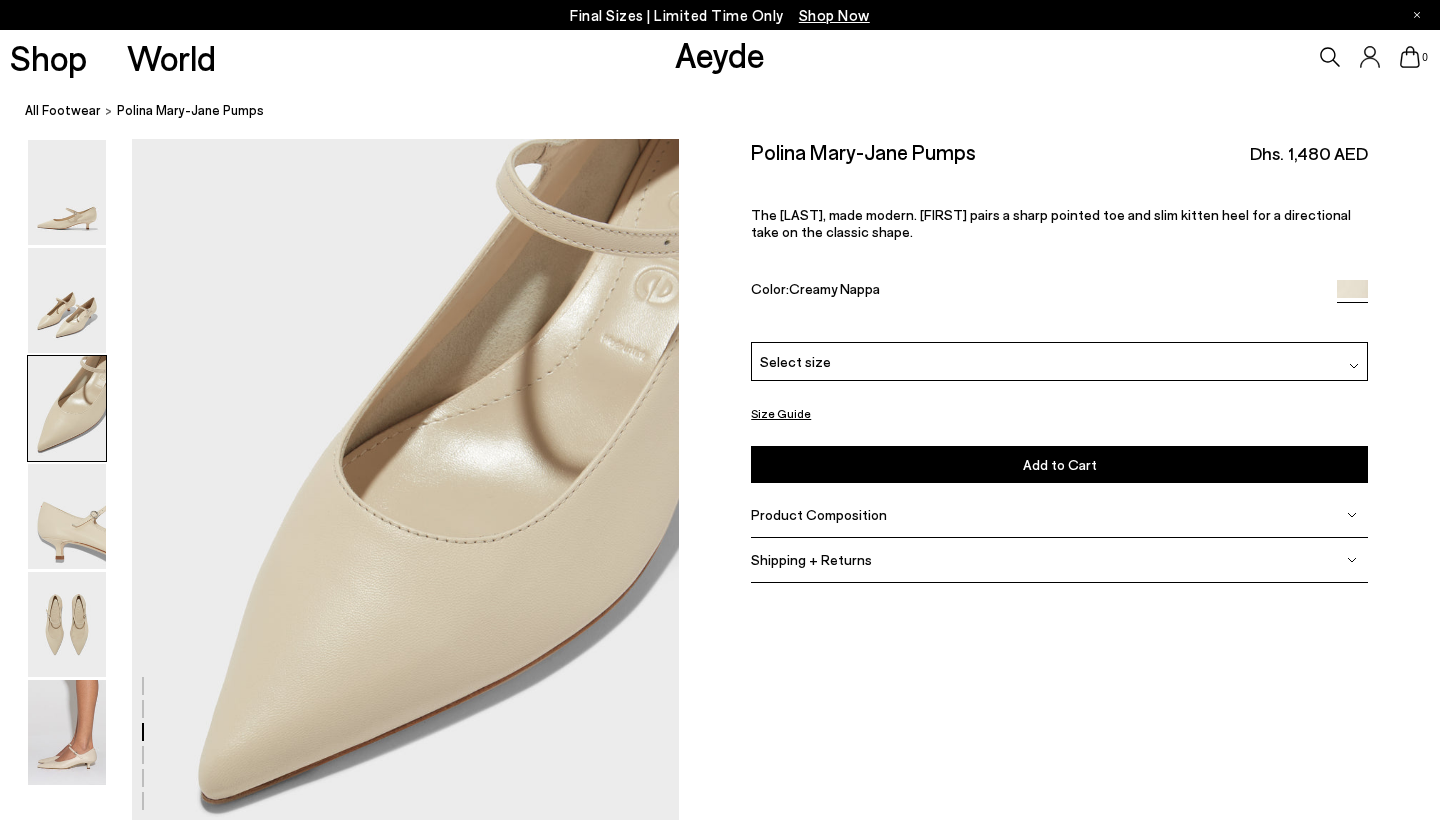 scroll, scrollTop: 1466, scrollLeft: 0, axis: vertical 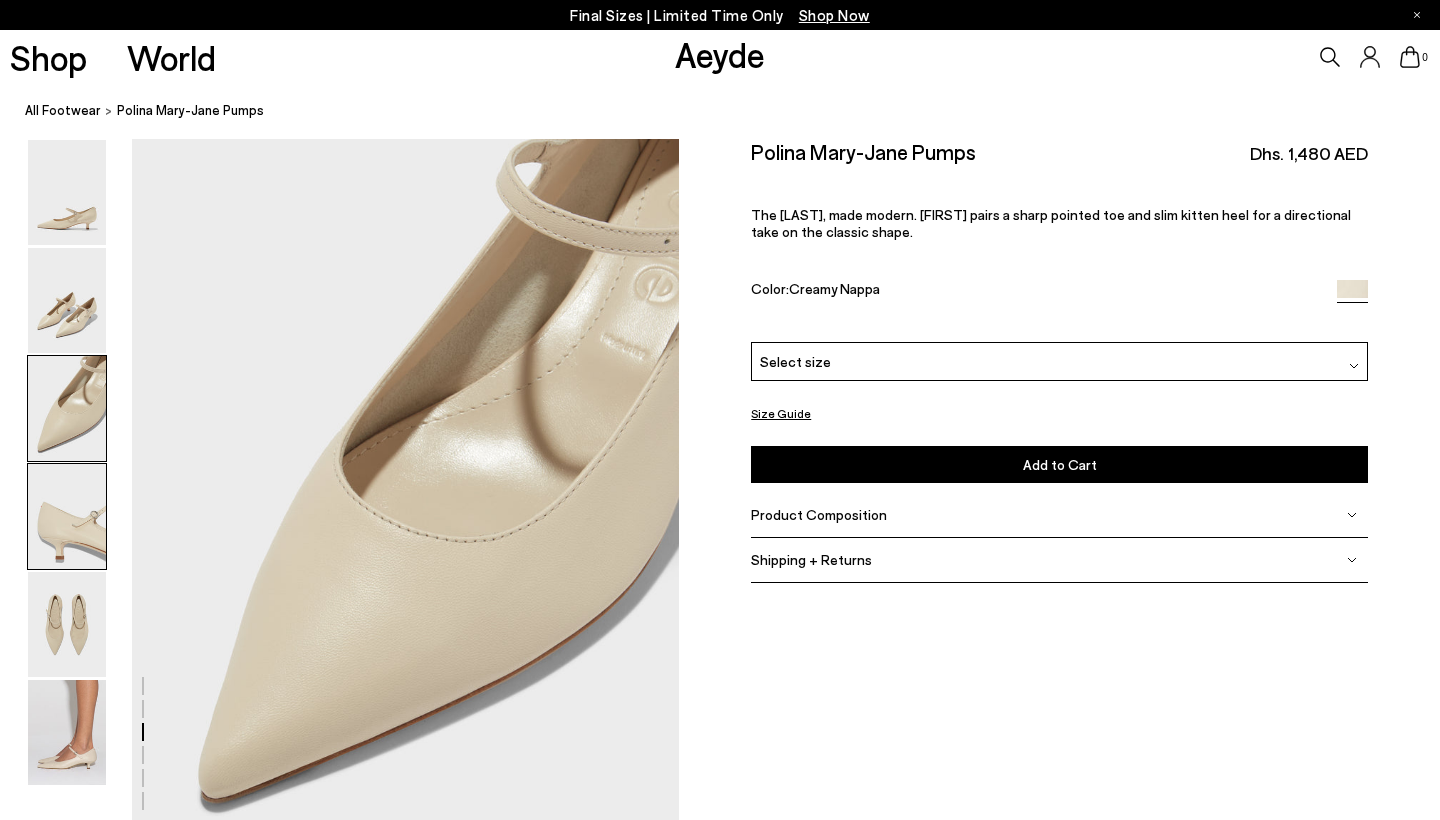 click at bounding box center [67, 516] 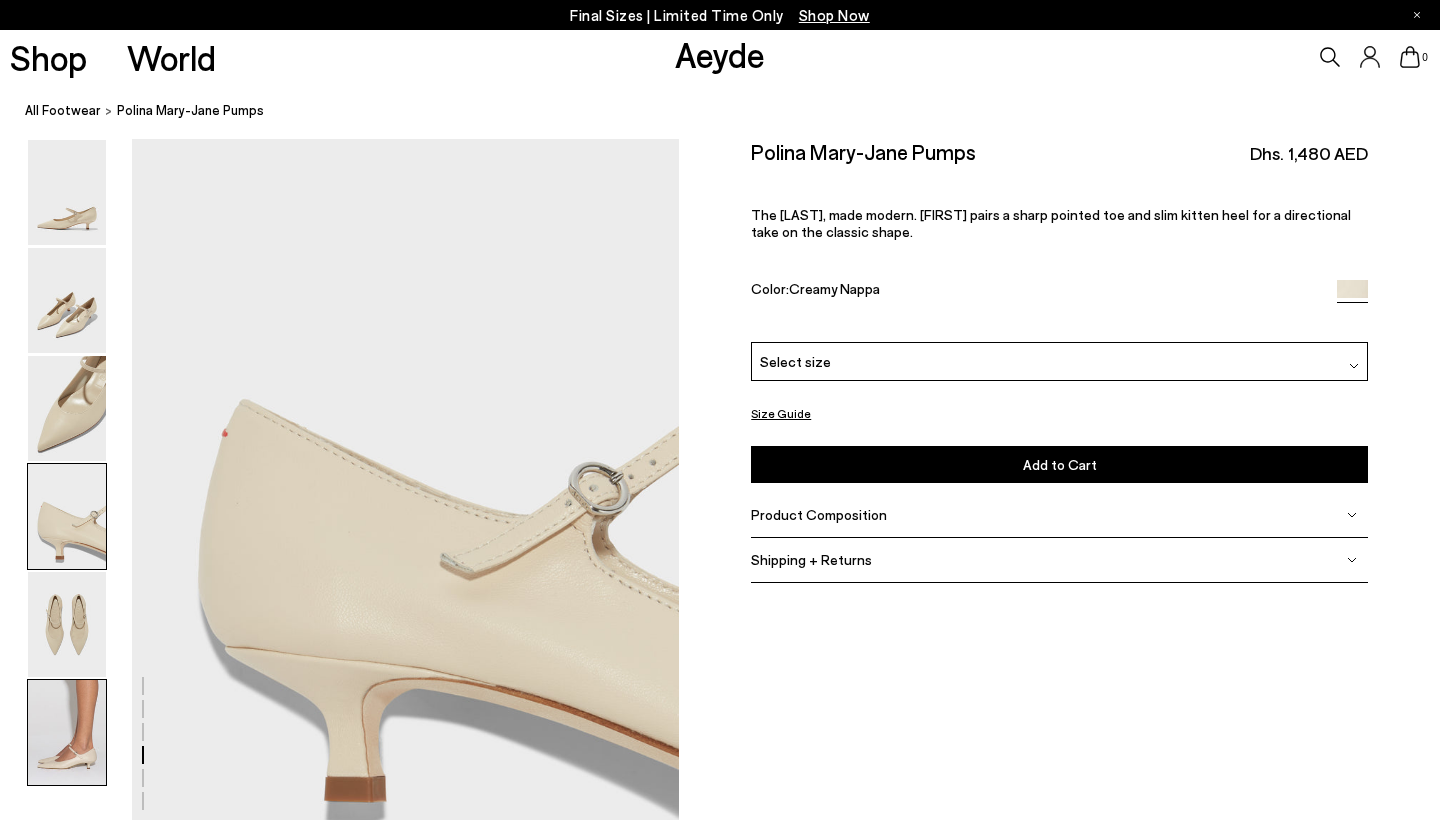click at bounding box center (67, 732) 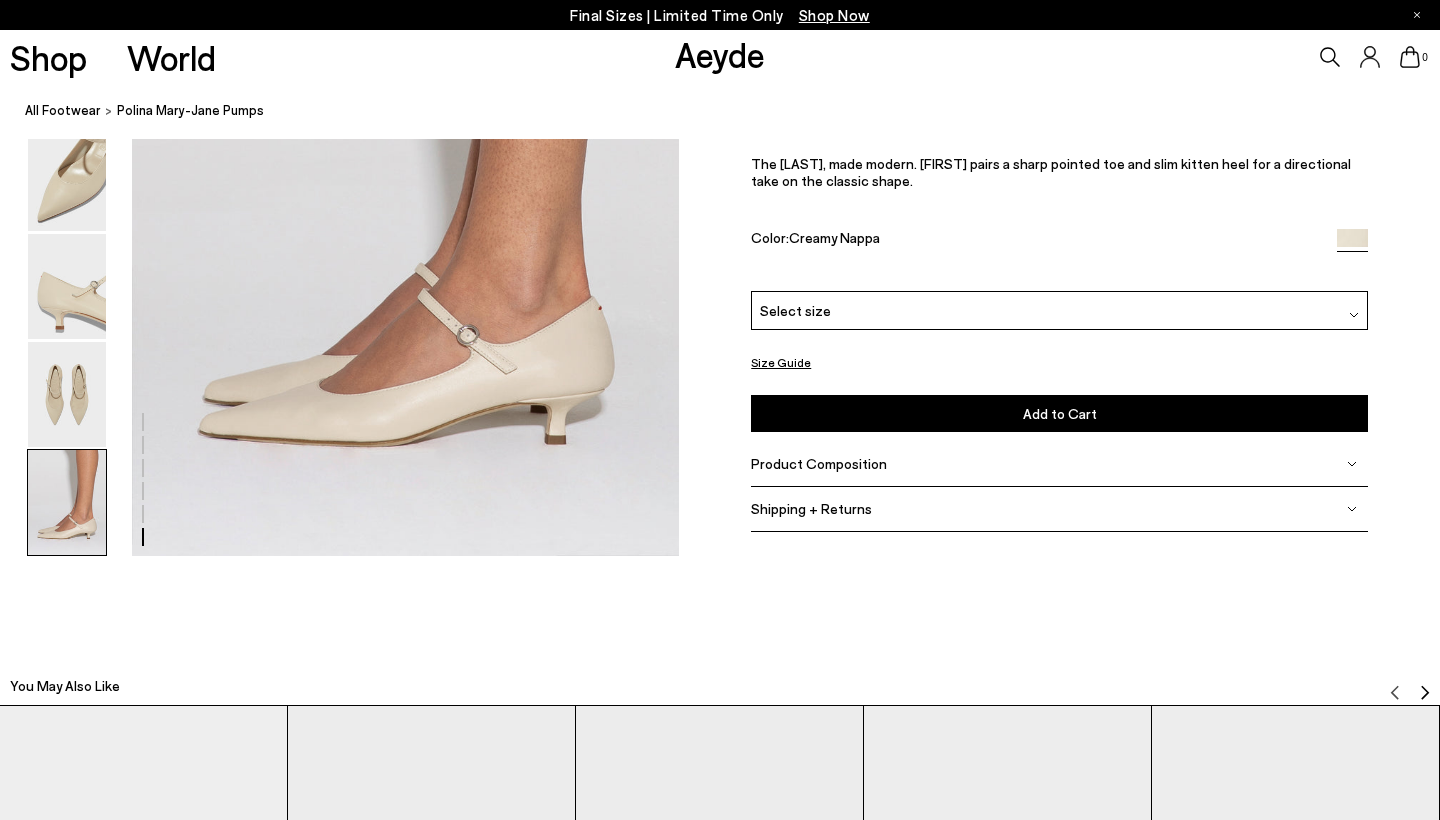 scroll, scrollTop: 2939, scrollLeft: 0, axis: vertical 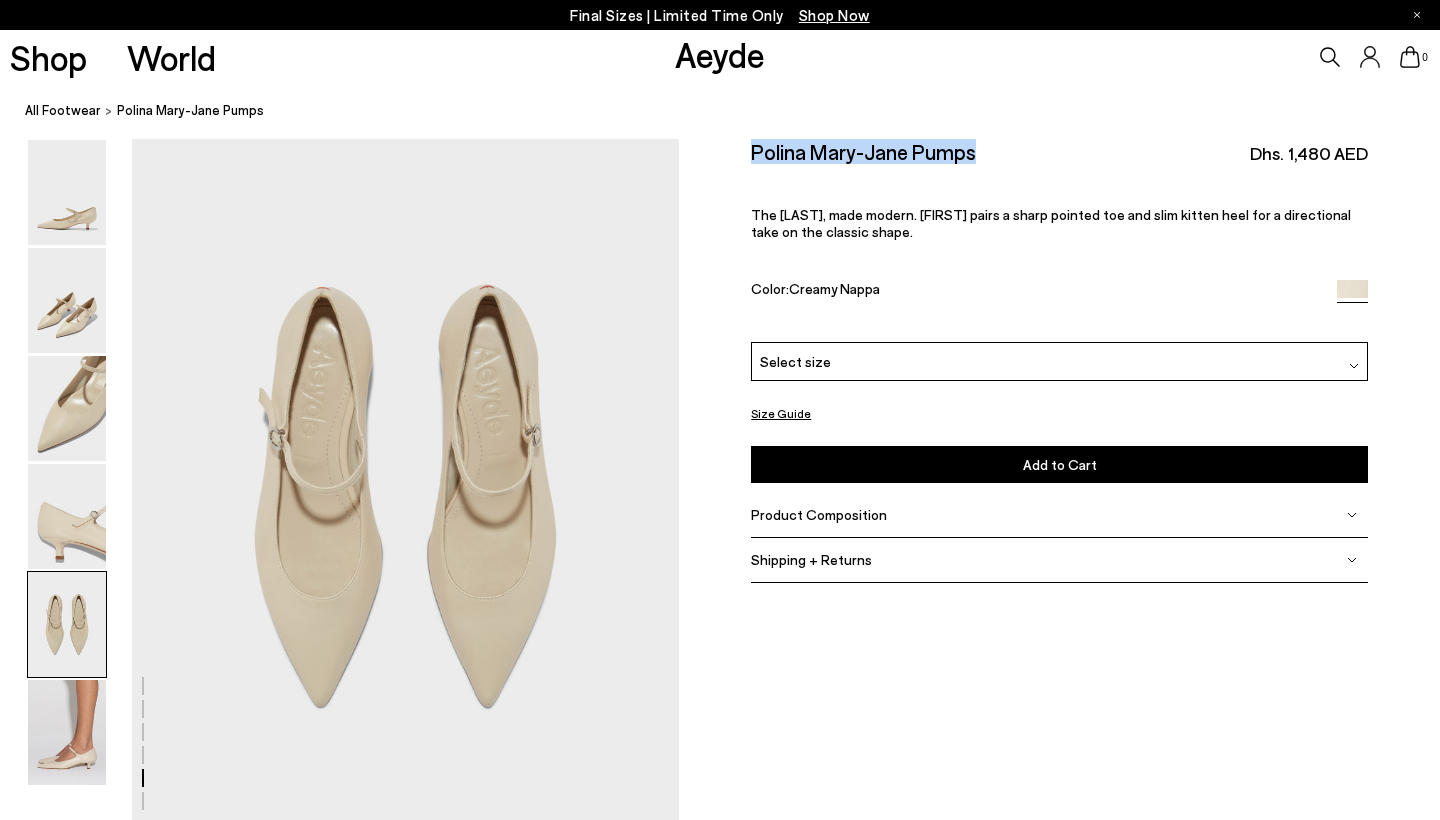 drag, startPoint x: 746, startPoint y: 139, endPoint x: 984, endPoint y: 156, distance: 238.60637 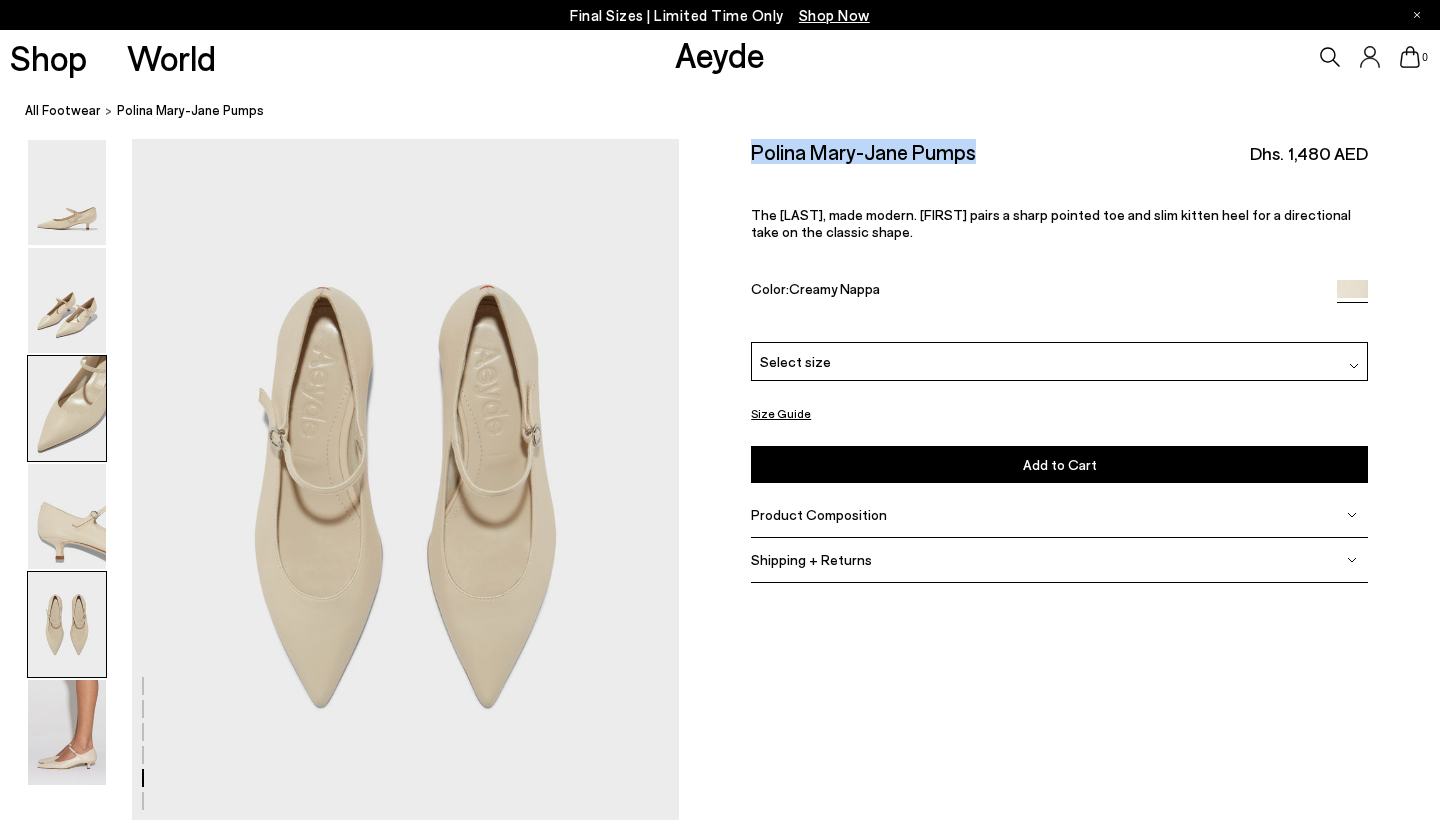 click at bounding box center [67, 408] 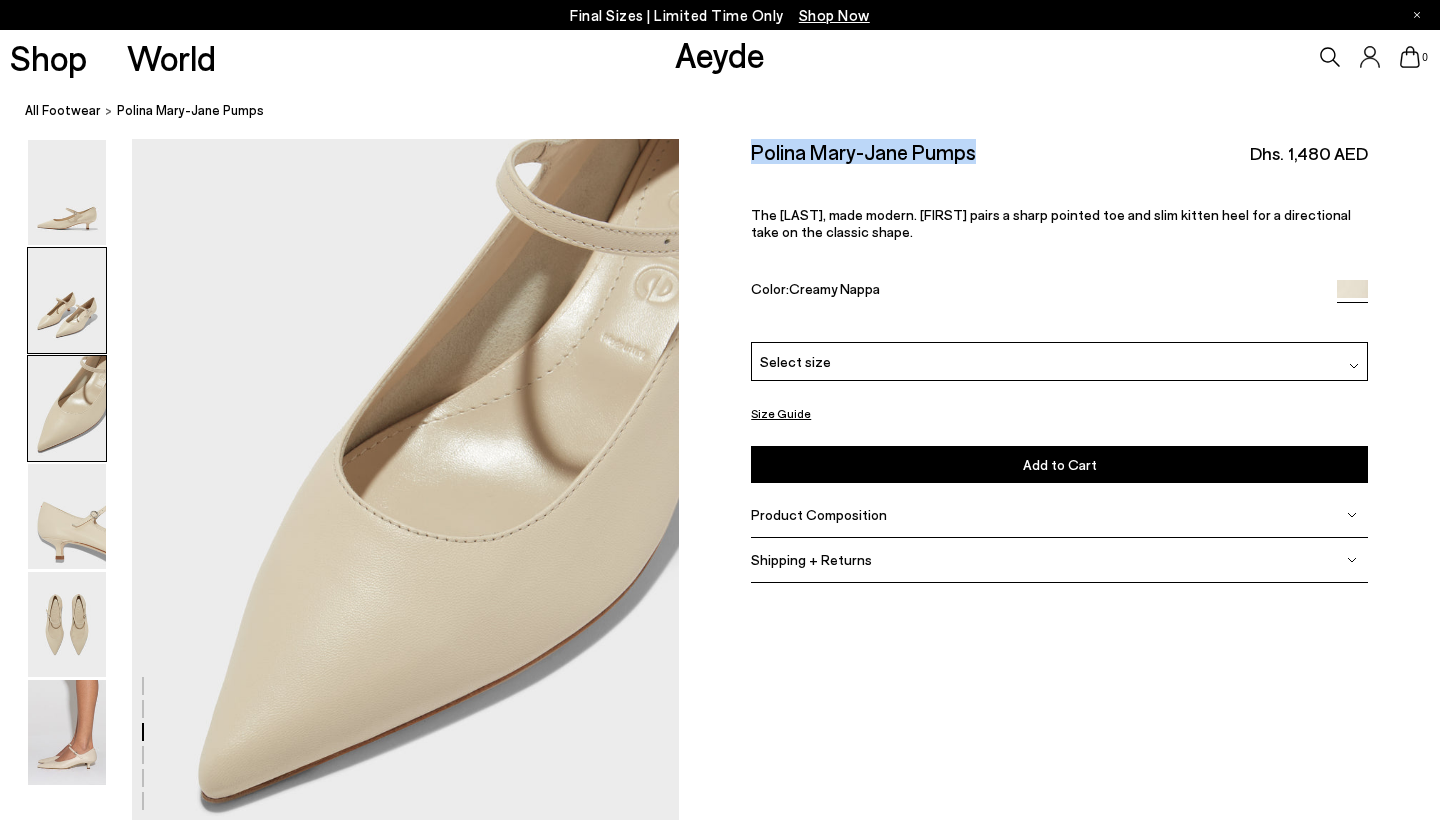 click at bounding box center [67, 300] 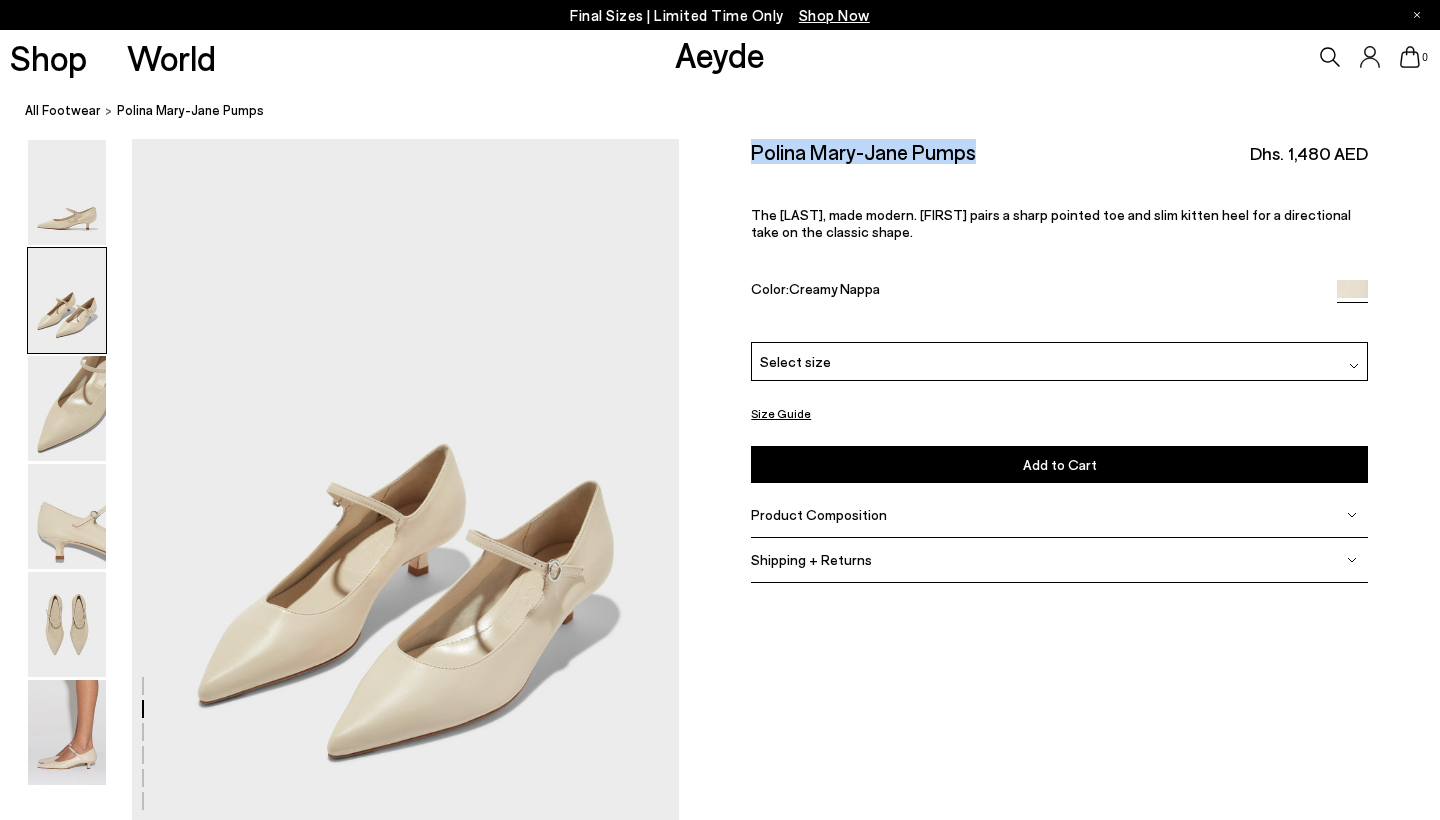 scroll, scrollTop: 733, scrollLeft: 0, axis: vertical 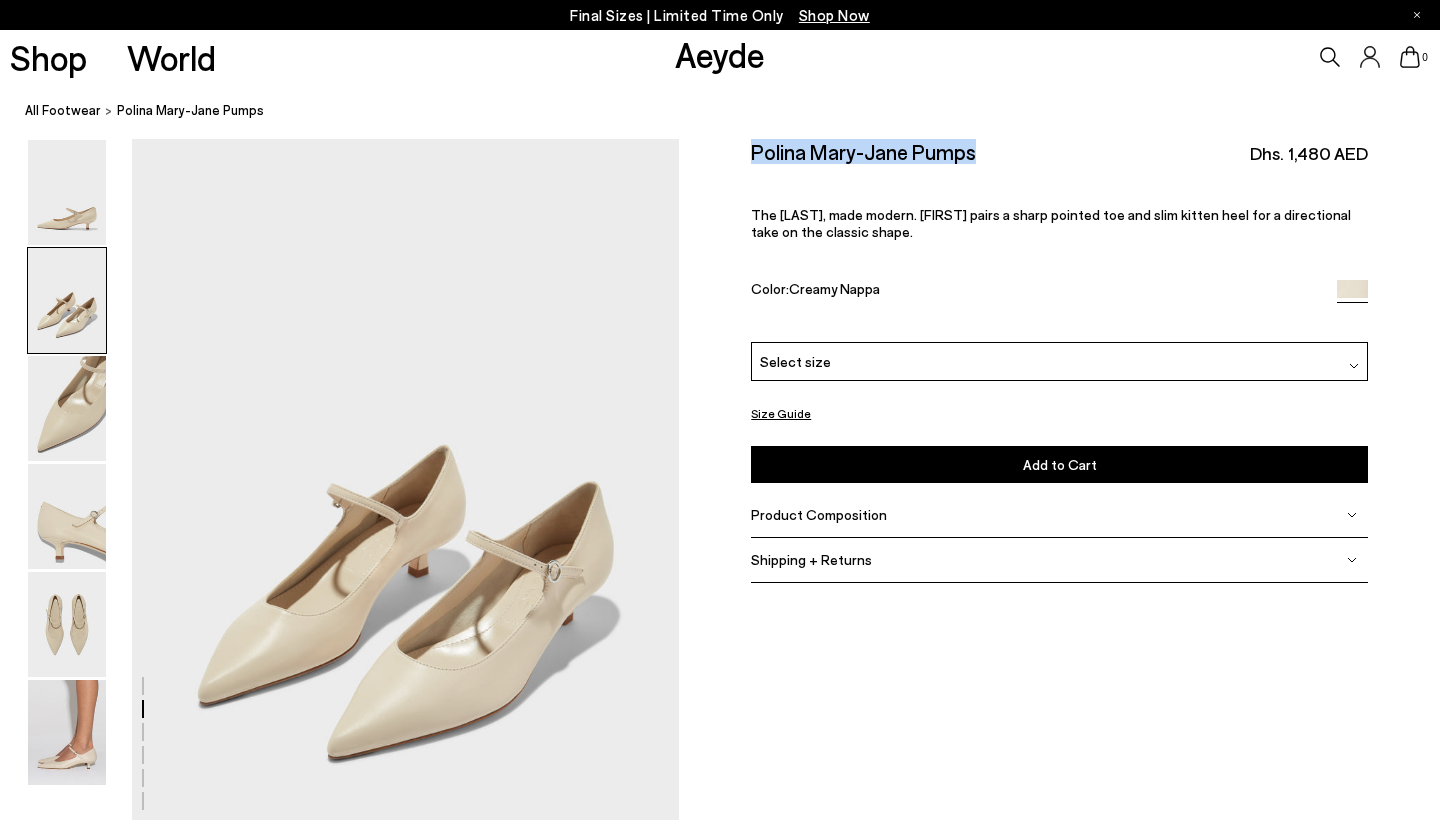 copy on "Polina Mary-Jane Pumps" 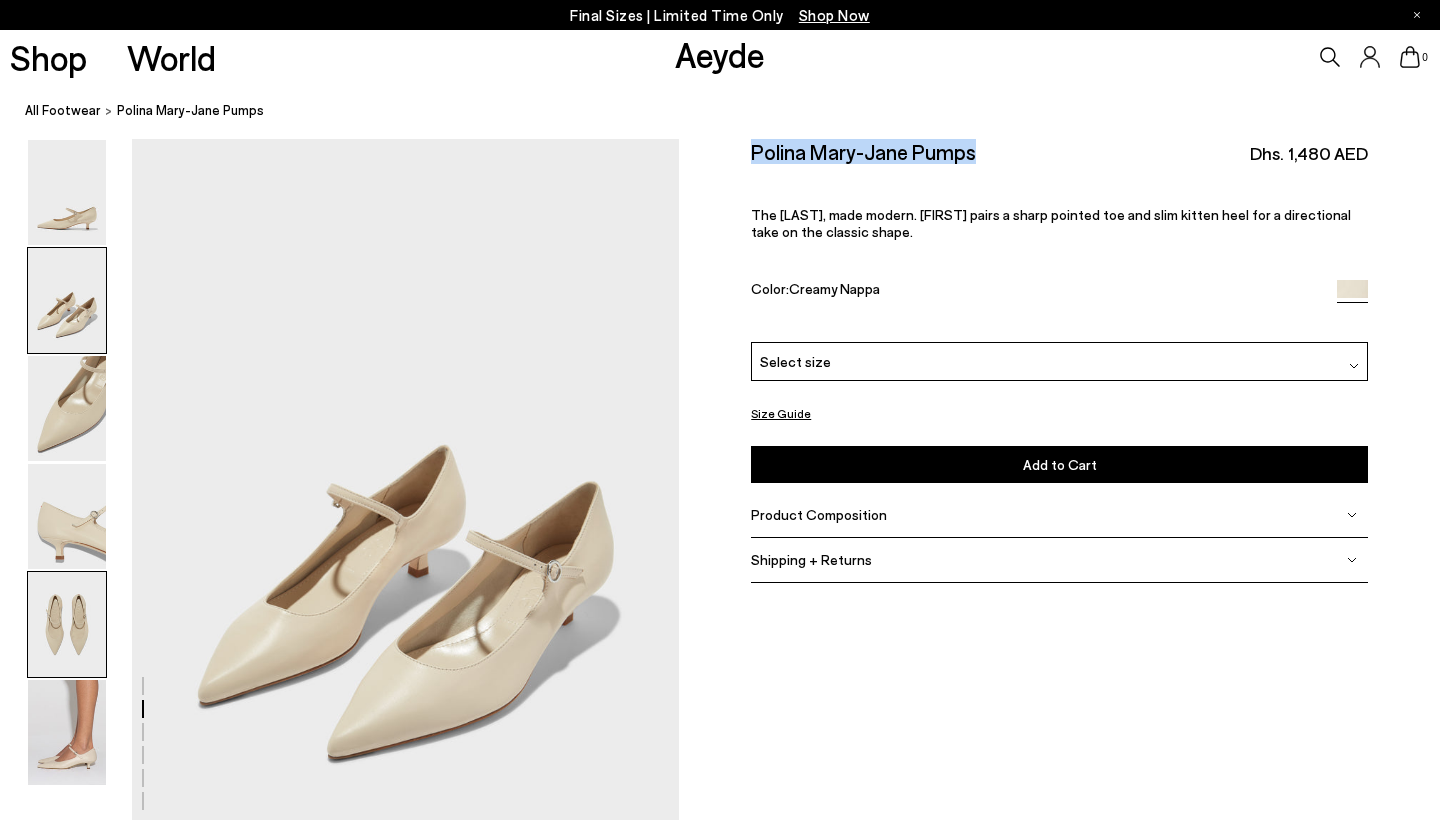 click at bounding box center (67, 624) 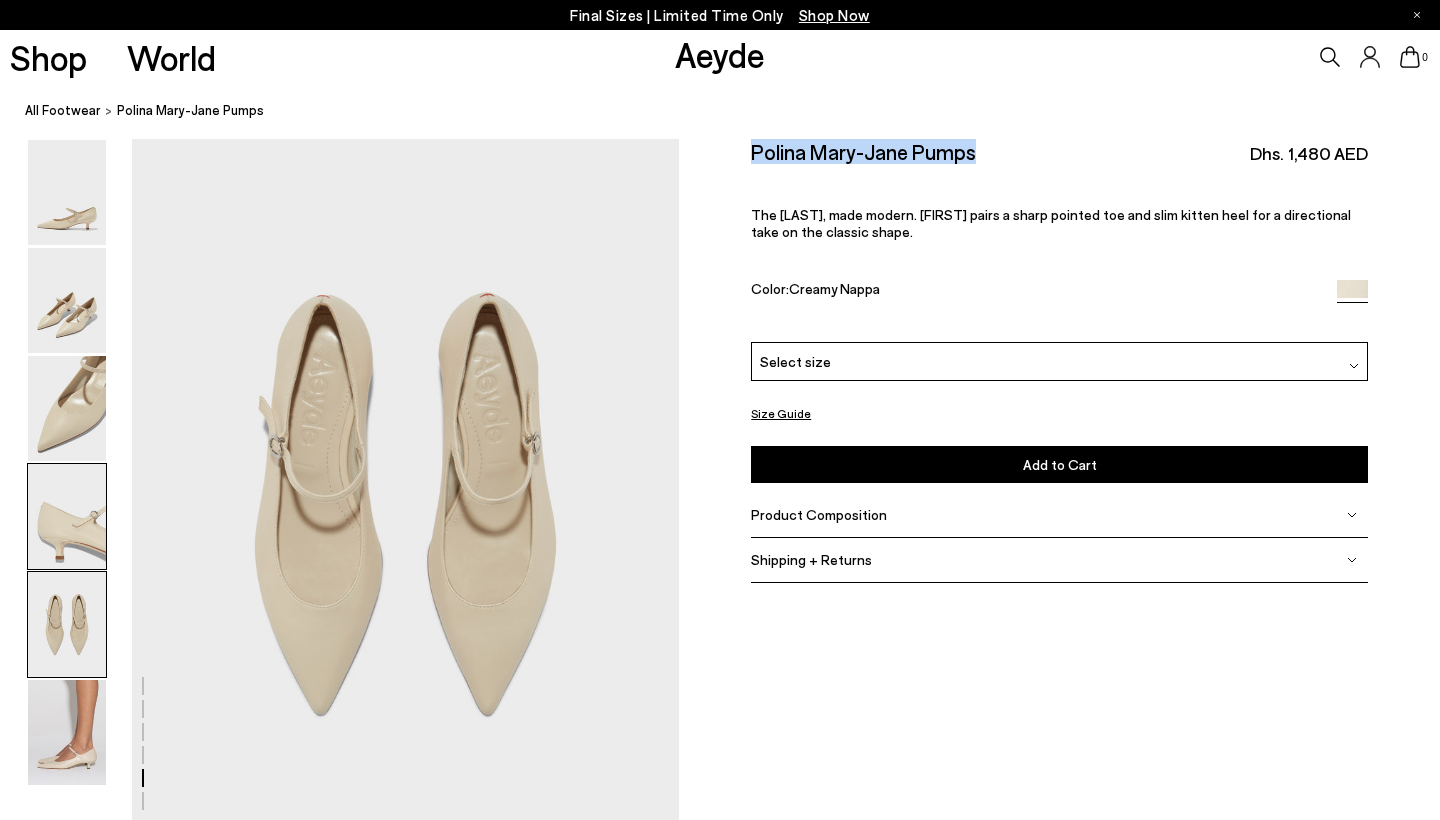 click at bounding box center (67, 516) 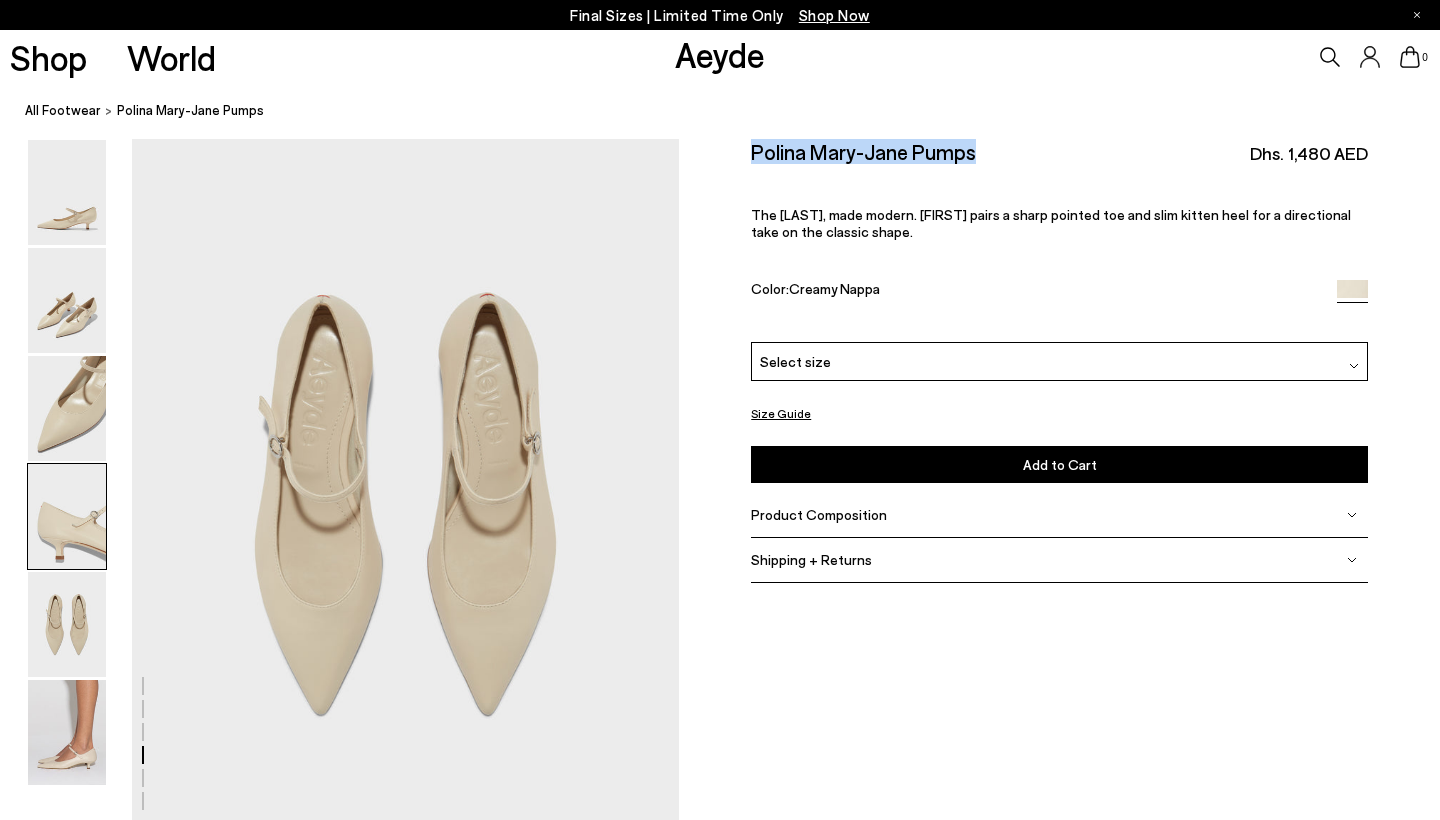 scroll, scrollTop: 2199, scrollLeft: 0, axis: vertical 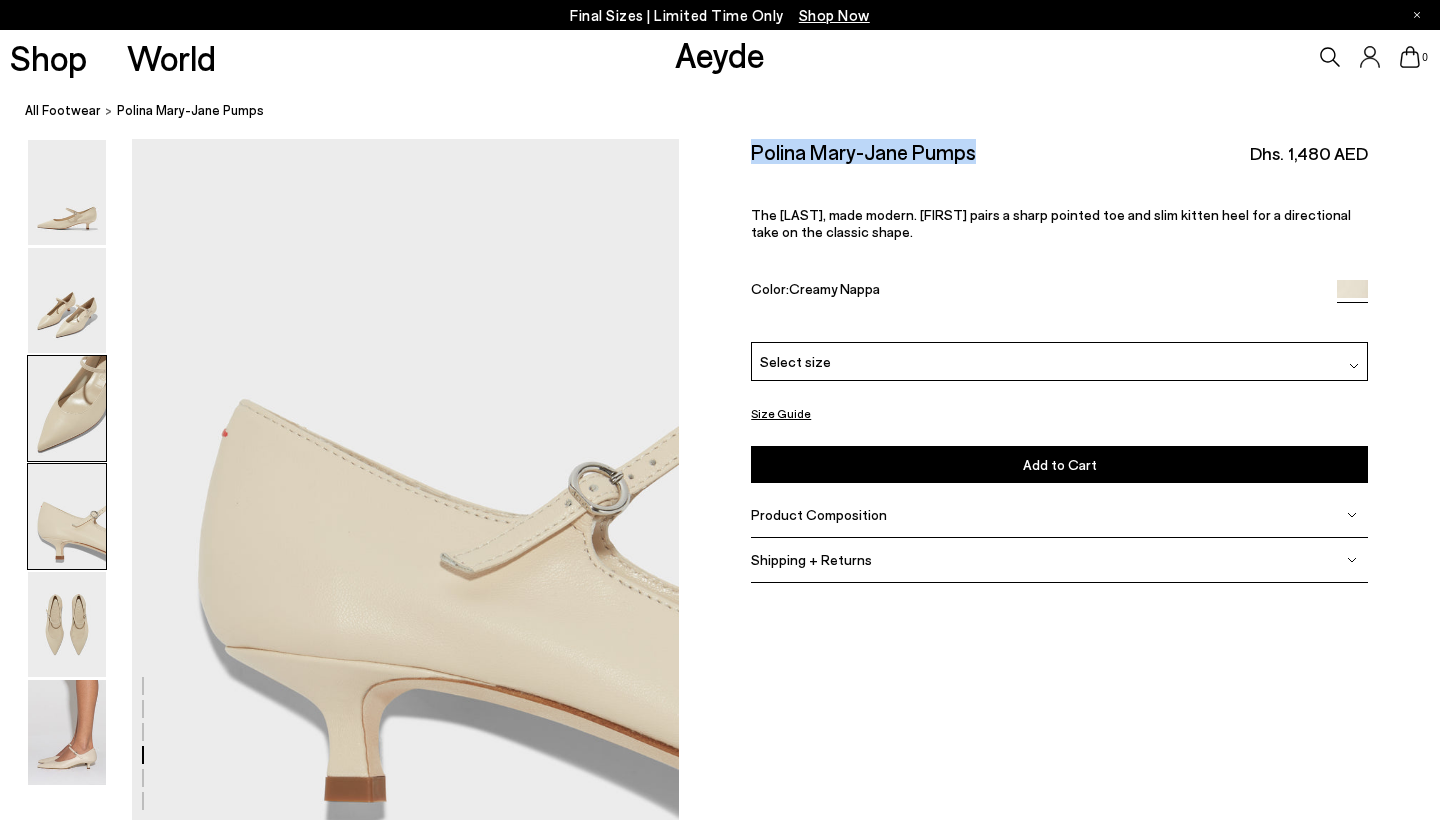 click at bounding box center [67, 408] 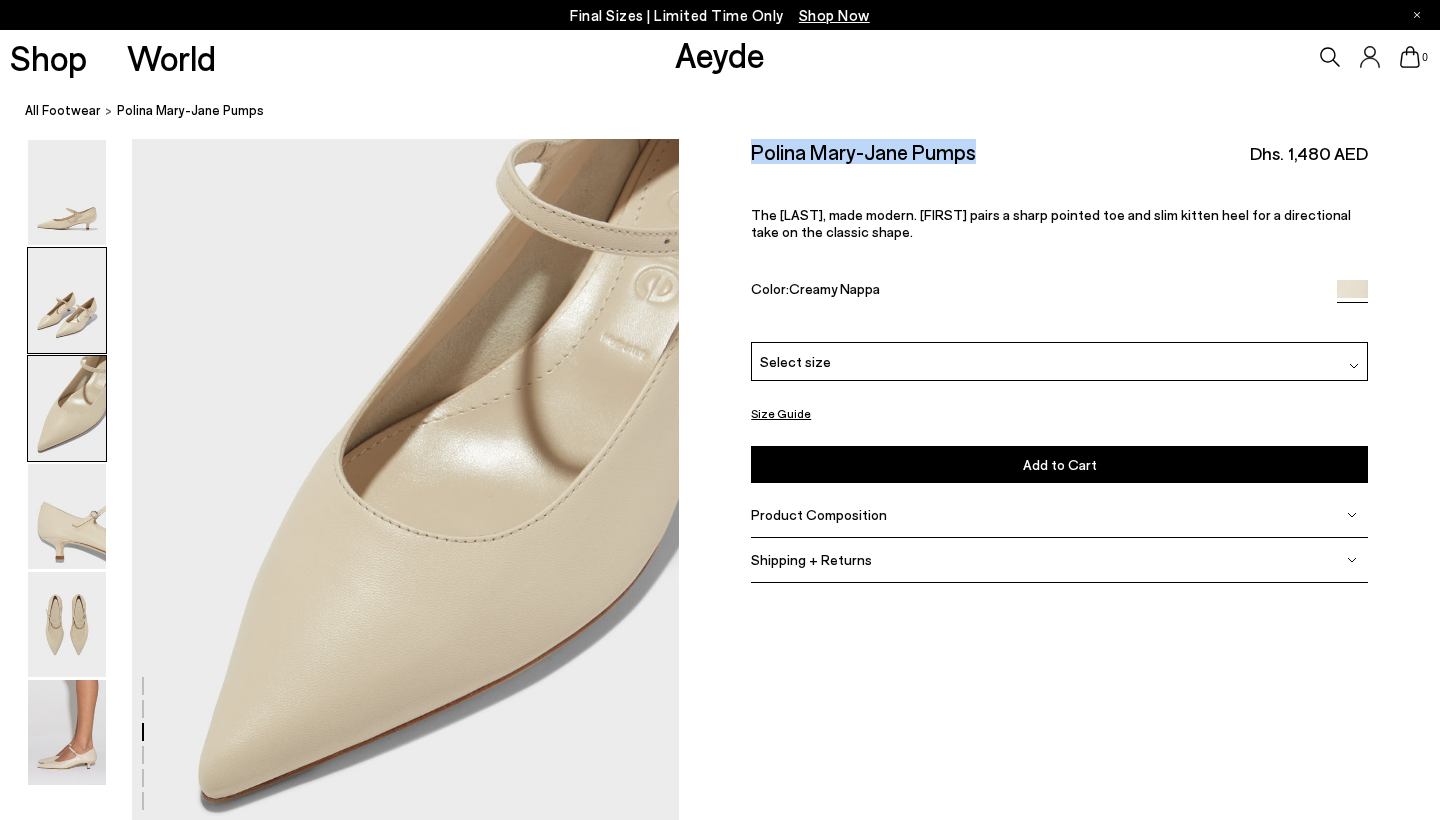 click at bounding box center [67, 300] 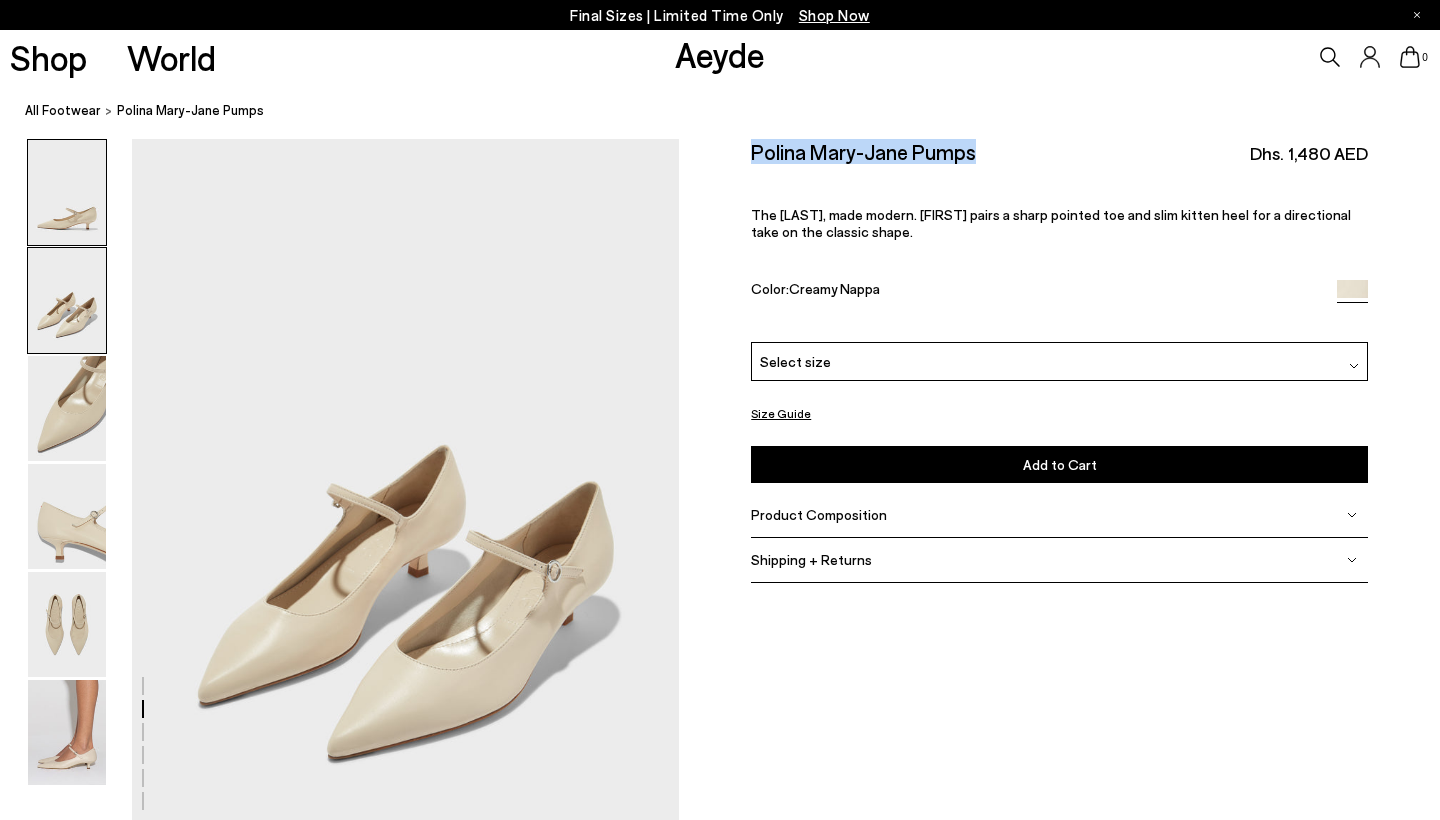 click at bounding box center (67, 192) 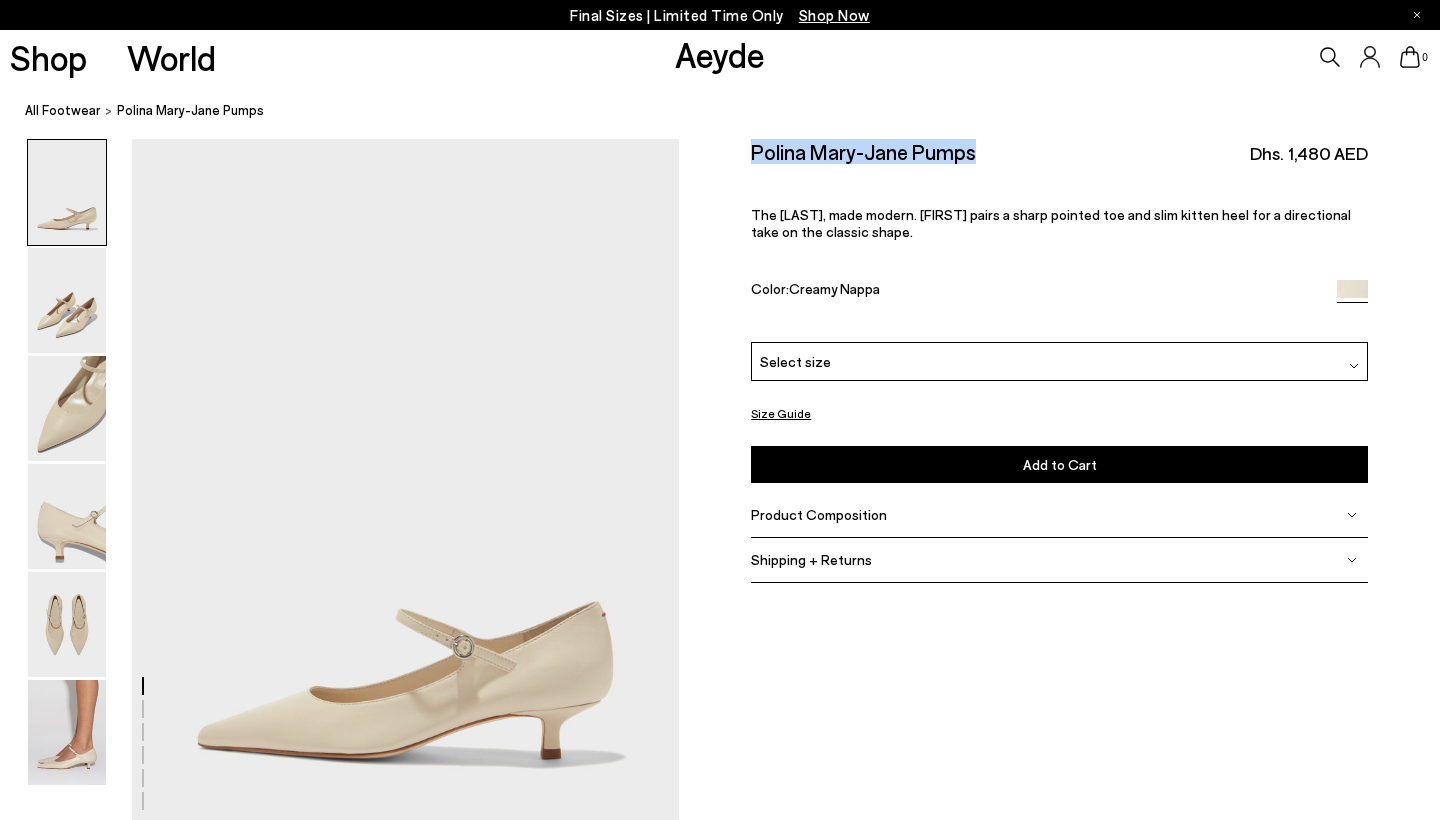 scroll, scrollTop: 0, scrollLeft: 0, axis: both 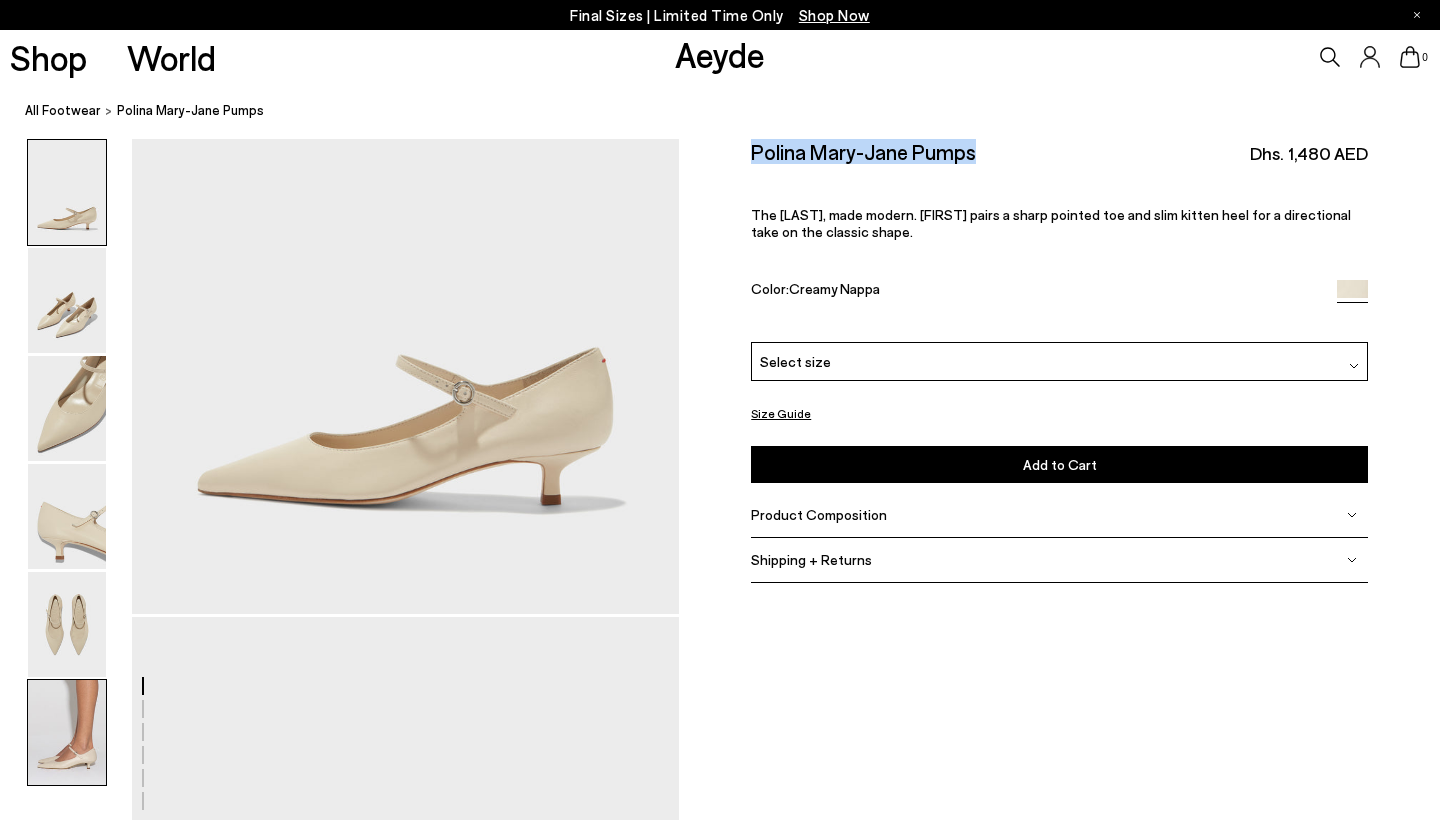 click at bounding box center [67, 732] 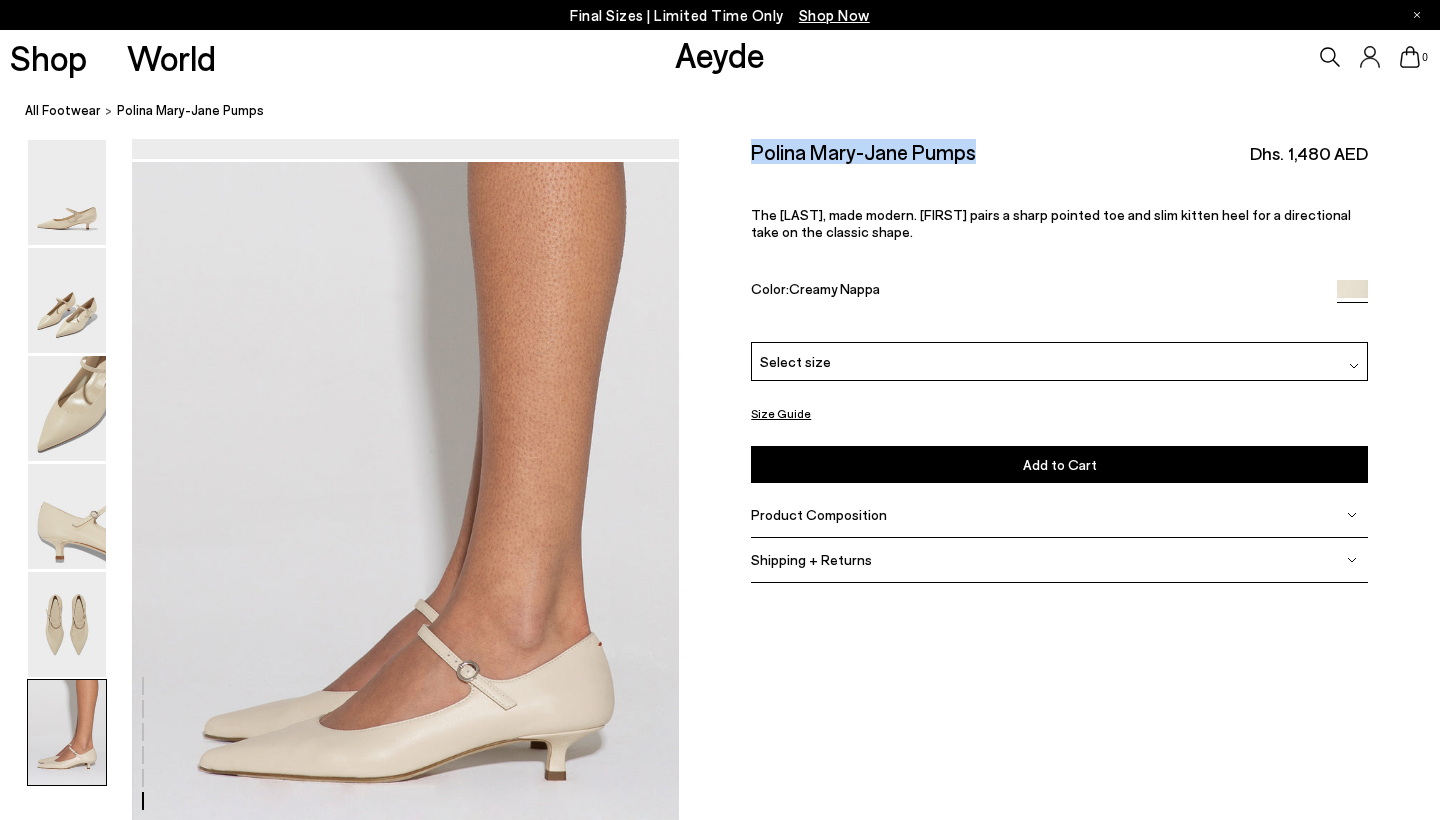 scroll, scrollTop: 3527, scrollLeft: 0, axis: vertical 